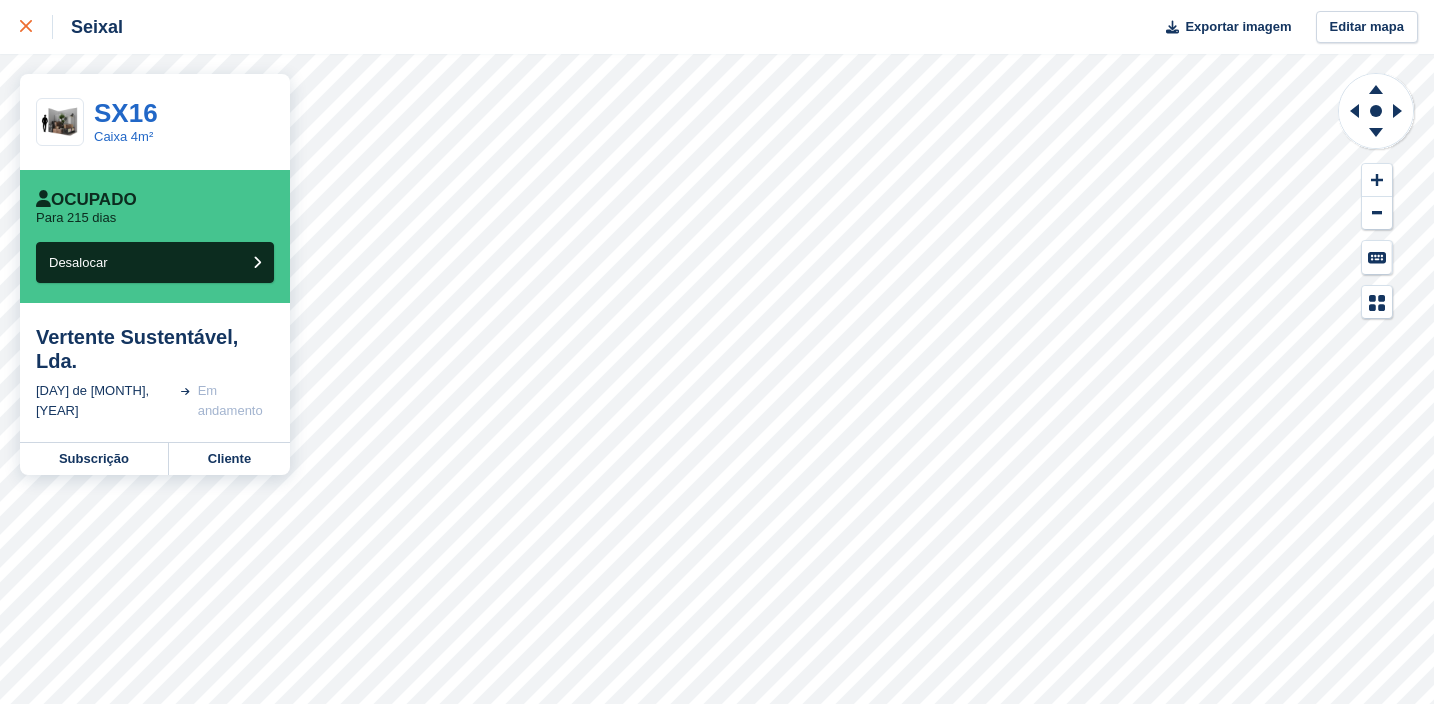 scroll, scrollTop: 0, scrollLeft: 0, axis: both 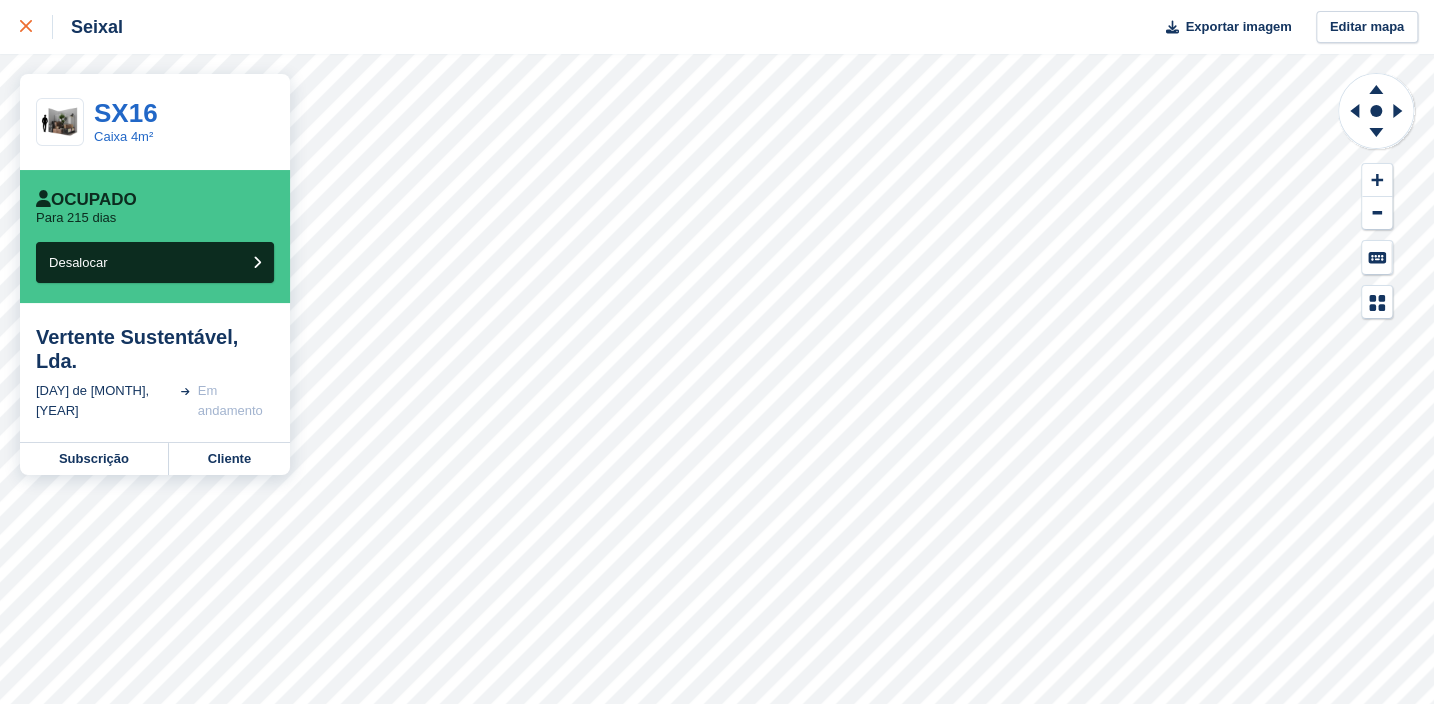 click 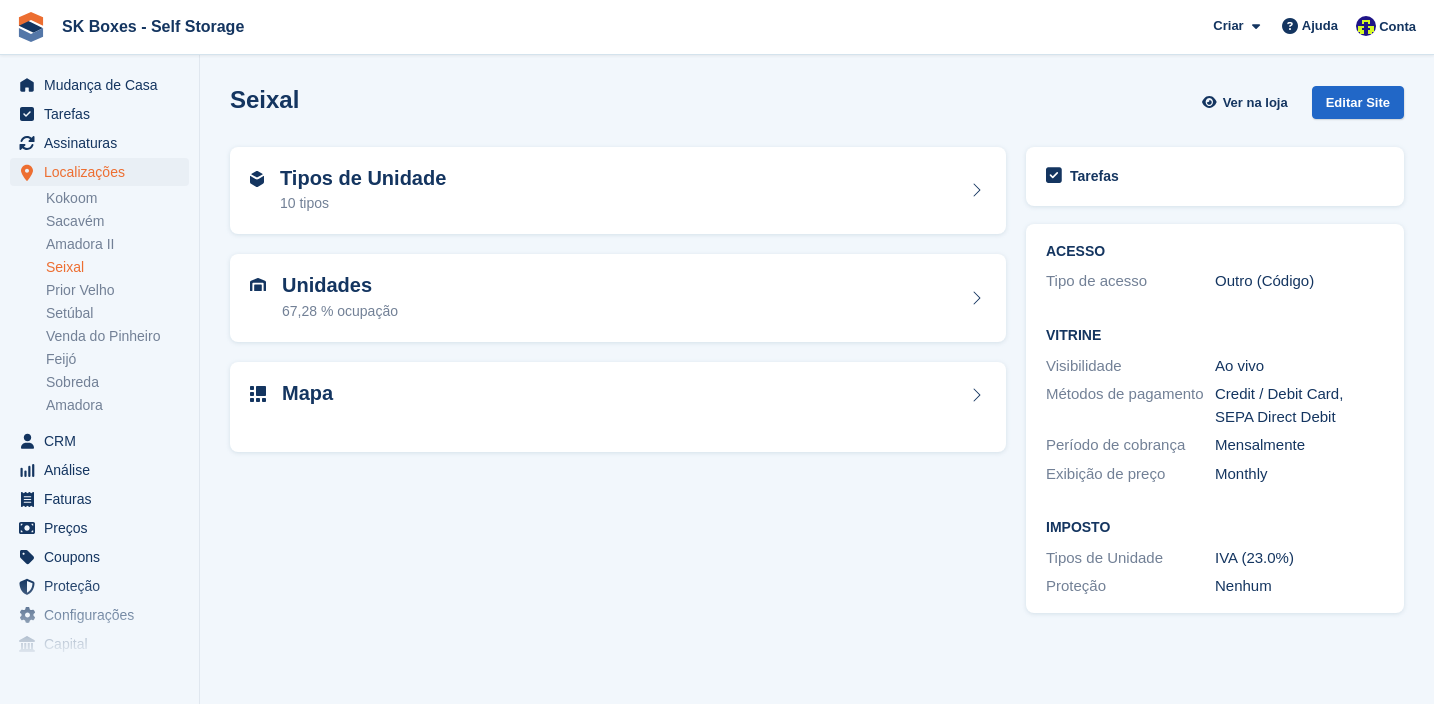 scroll, scrollTop: 0, scrollLeft: 0, axis: both 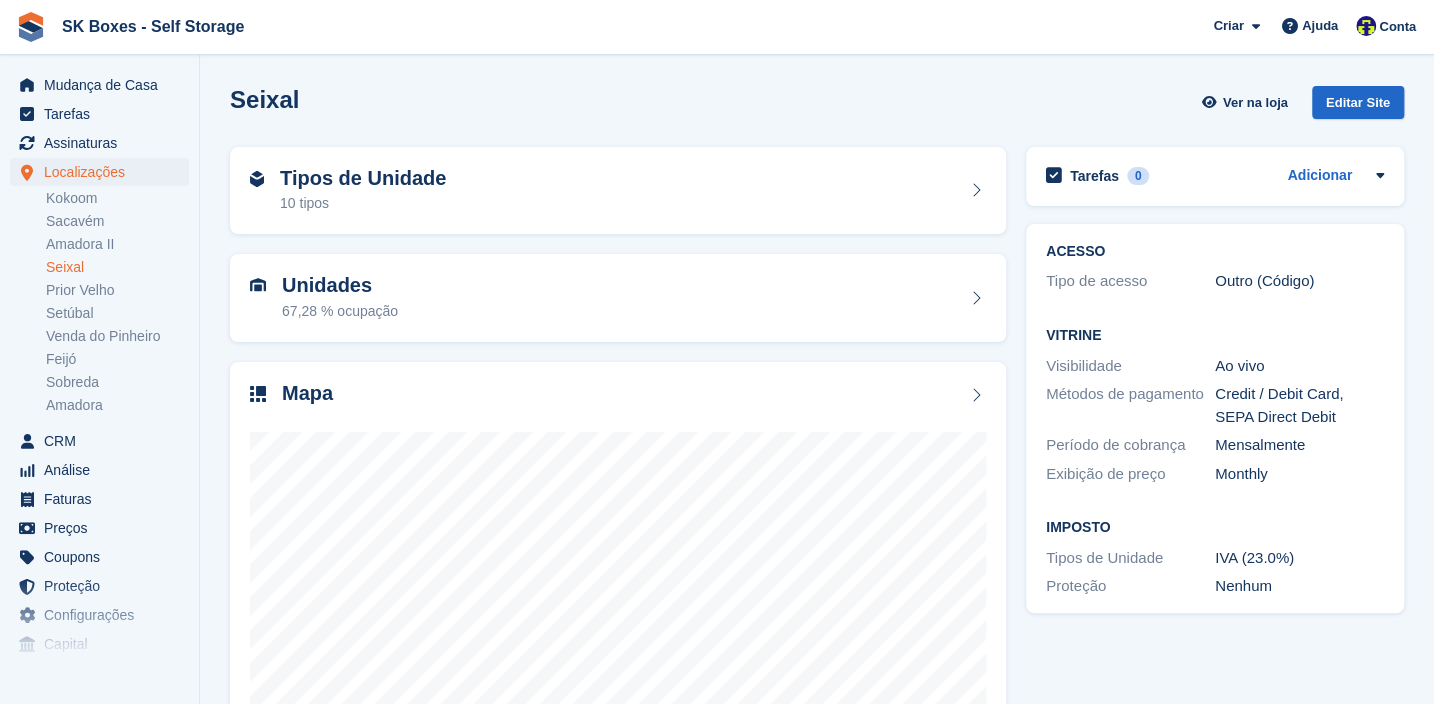 click on "Seixal" at bounding box center [117, 267] 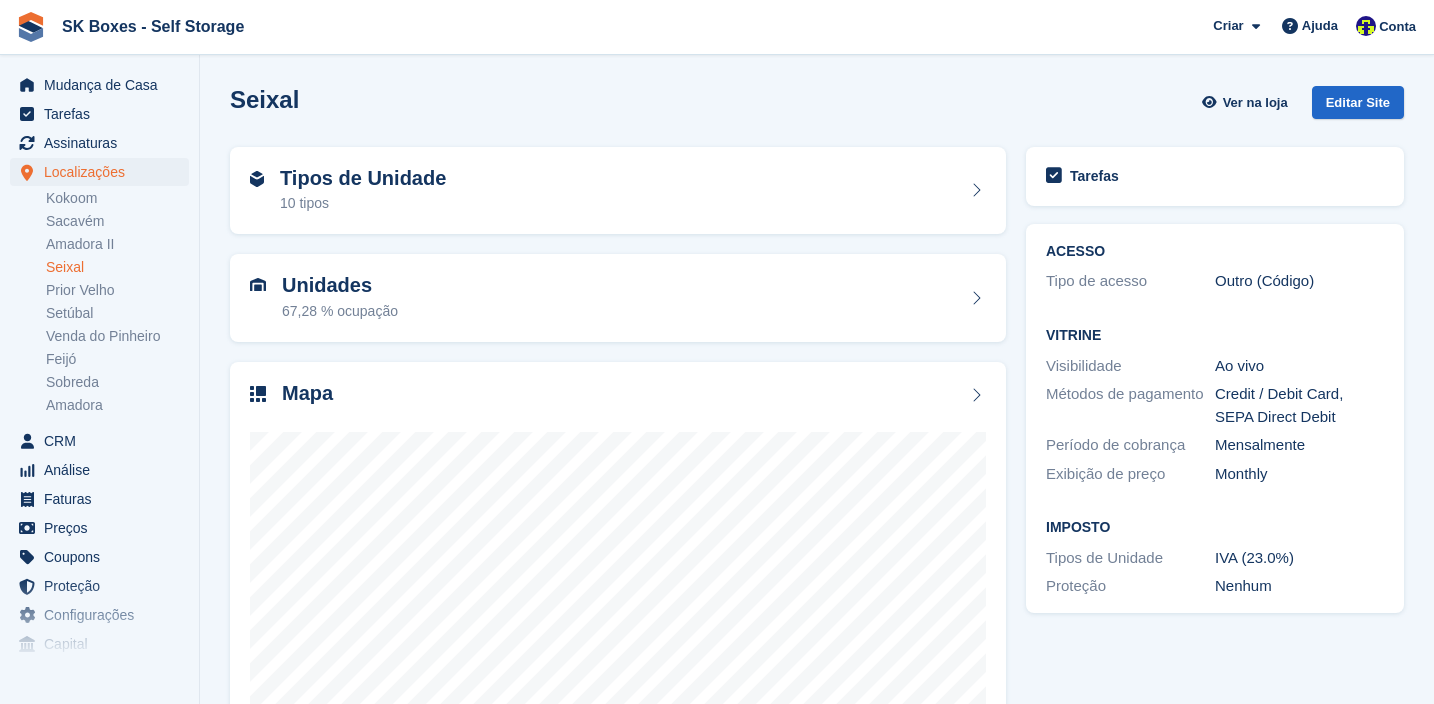 scroll, scrollTop: 0, scrollLeft: 0, axis: both 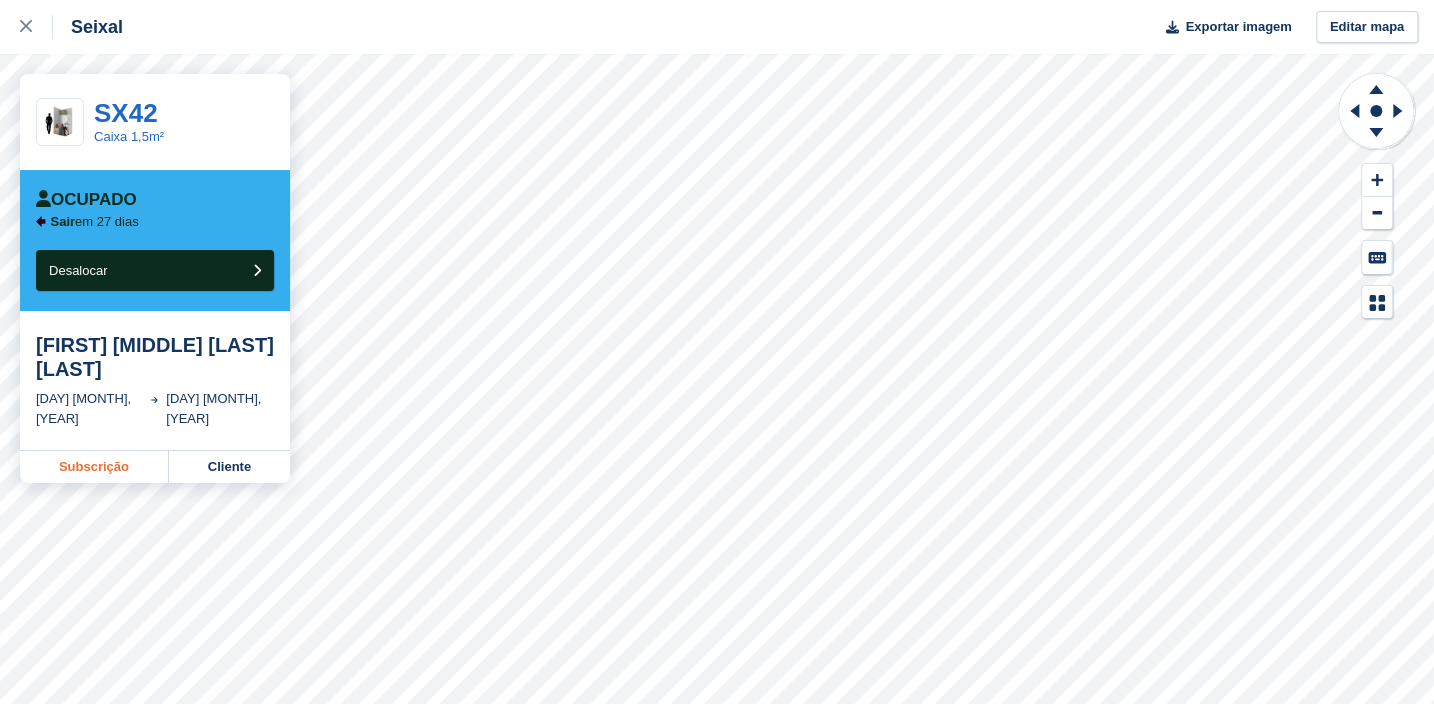 click on "Subscrição" at bounding box center [94, 467] 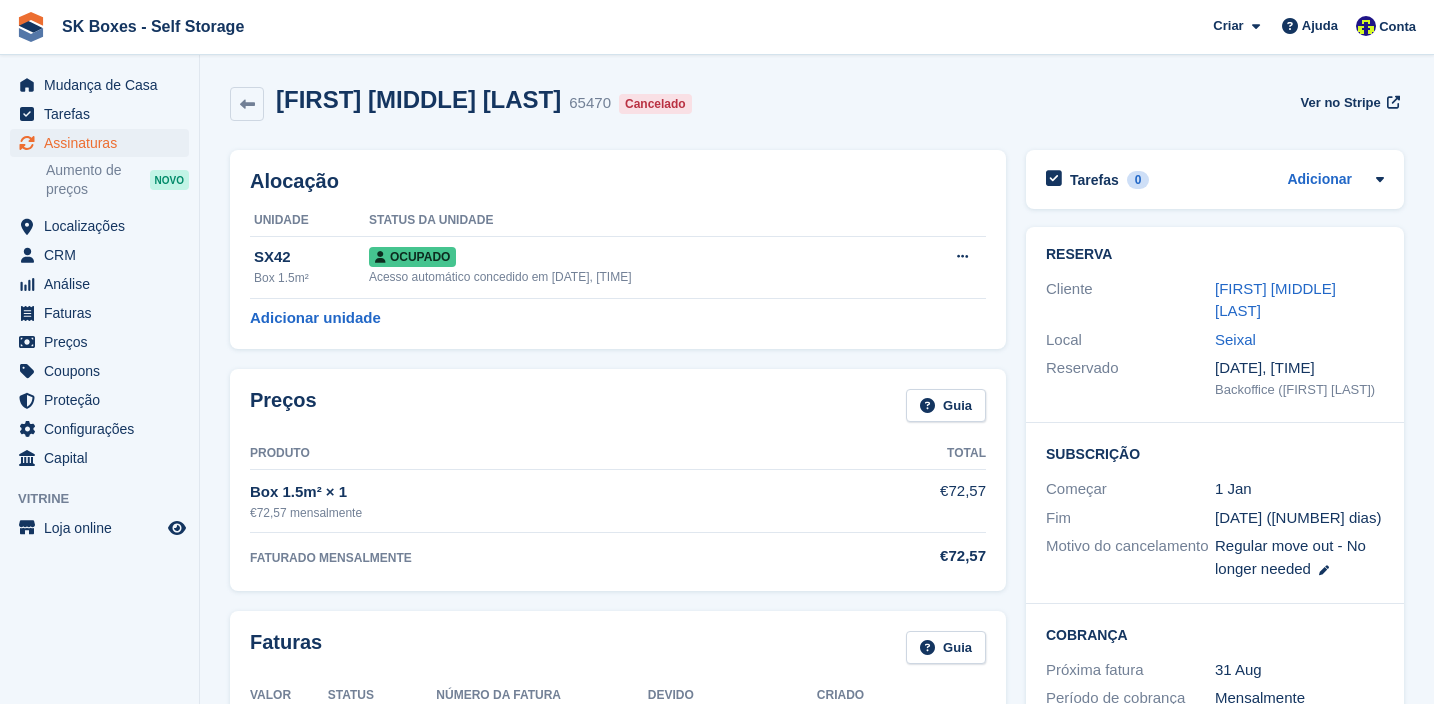 scroll, scrollTop: 0, scrollLeft: 0, axis: both 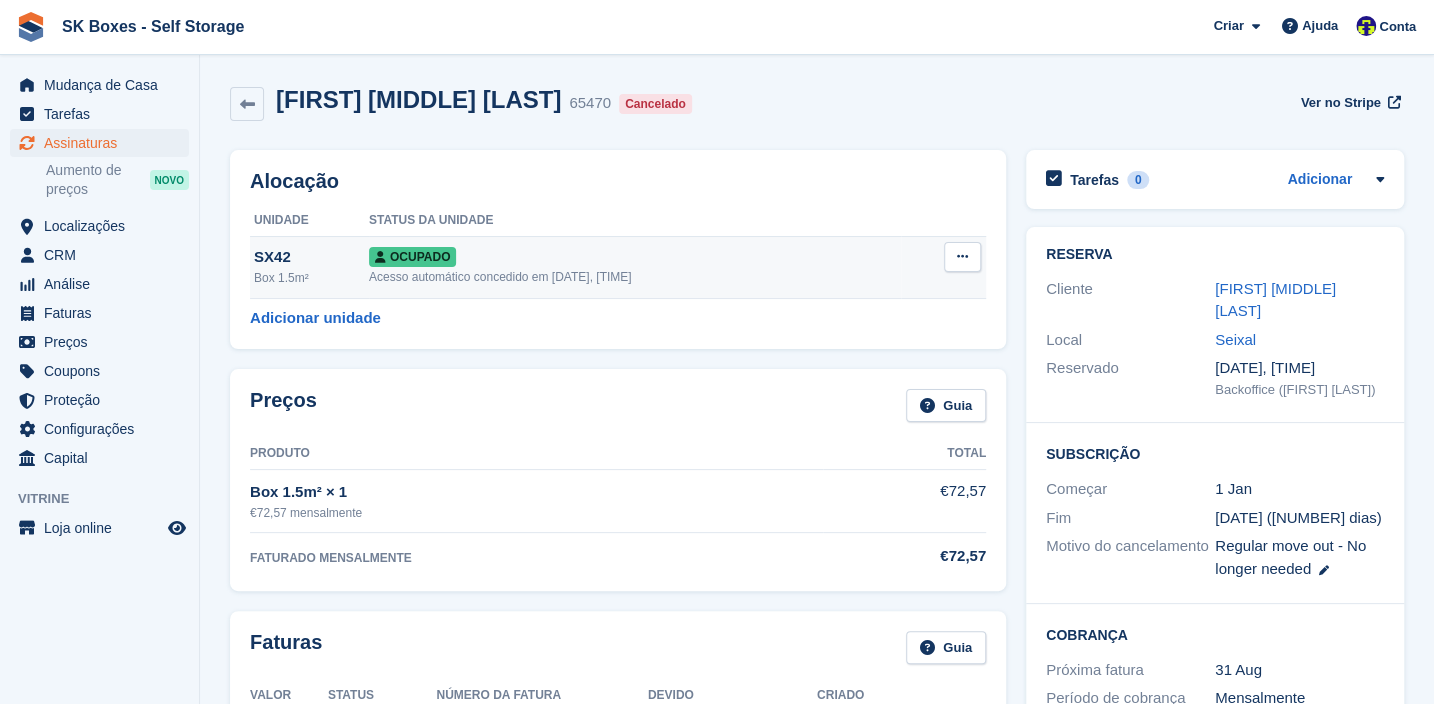 click at bounding box center [962, 257] 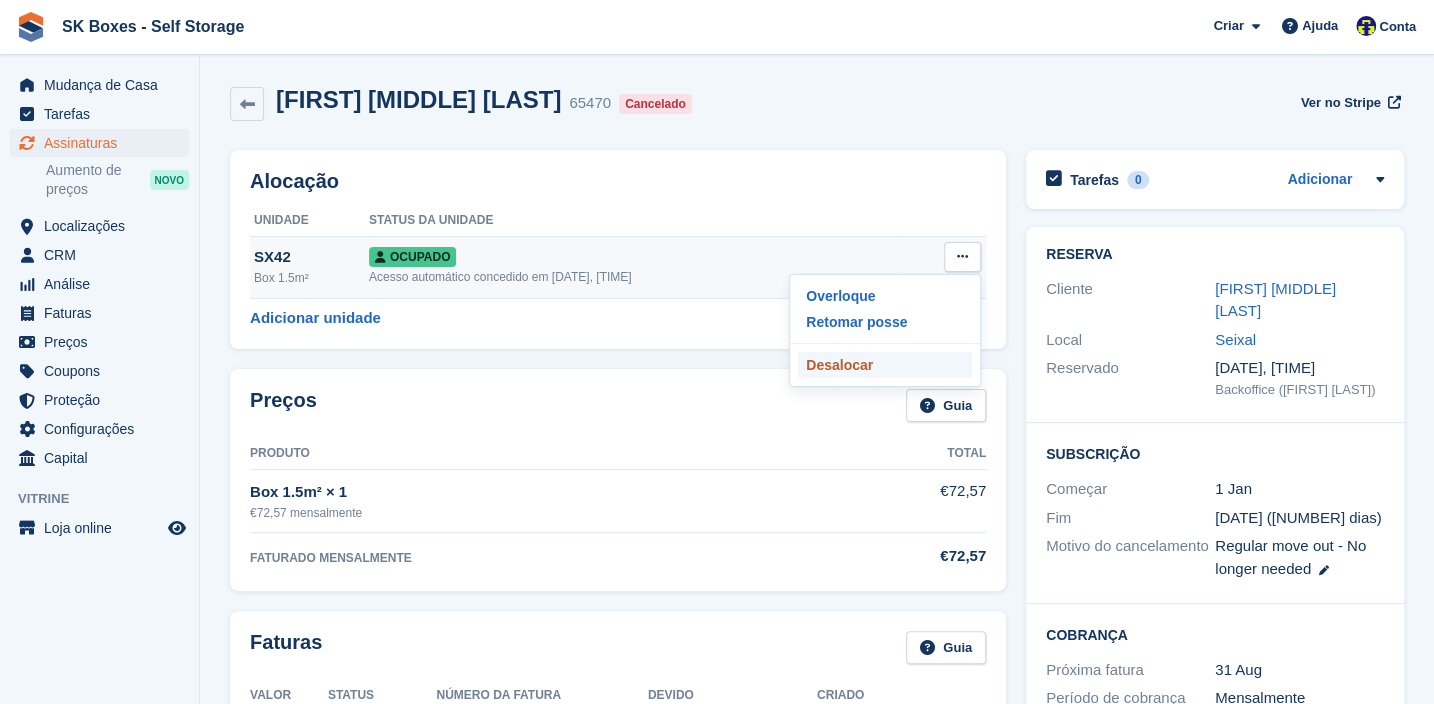 click on "Desalocar" at bounding box center [885, 365] 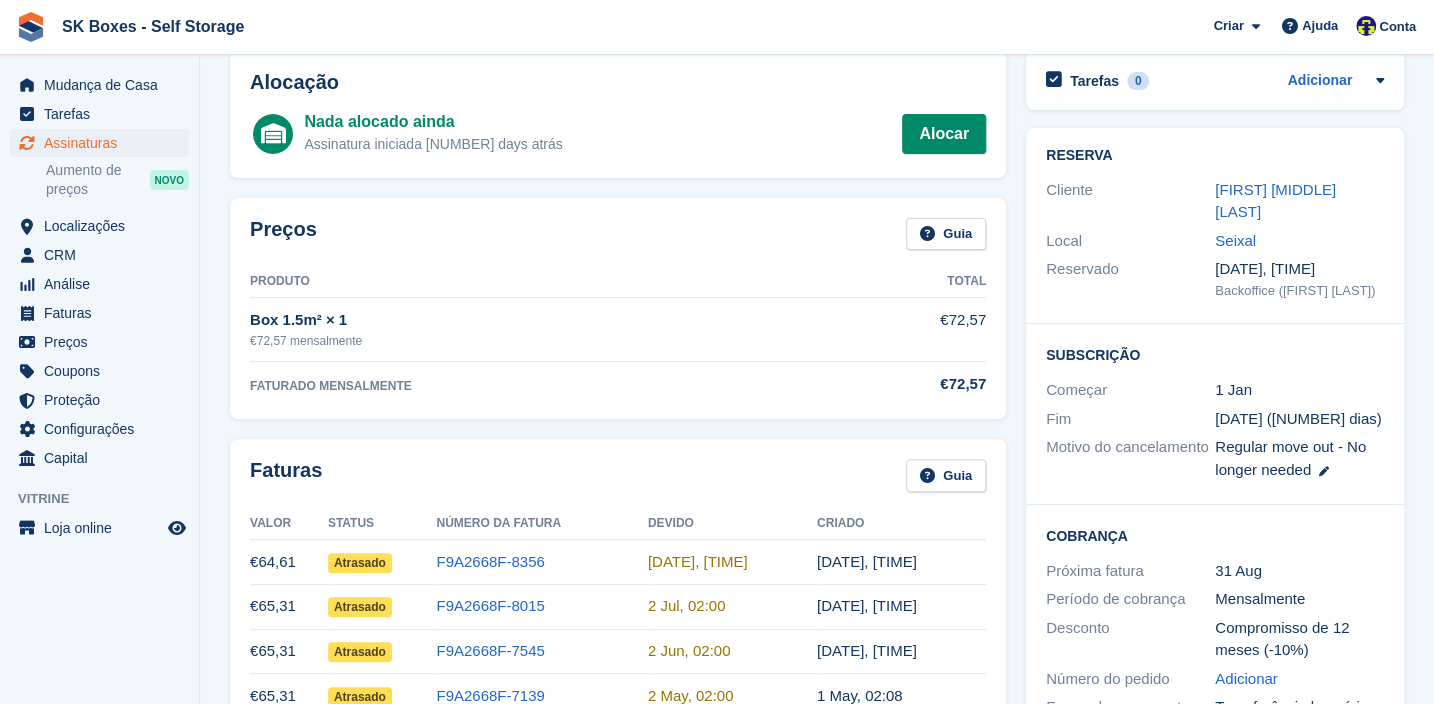 scroll, scrollTop: 88, scrollLeft: 0, axis: vertical 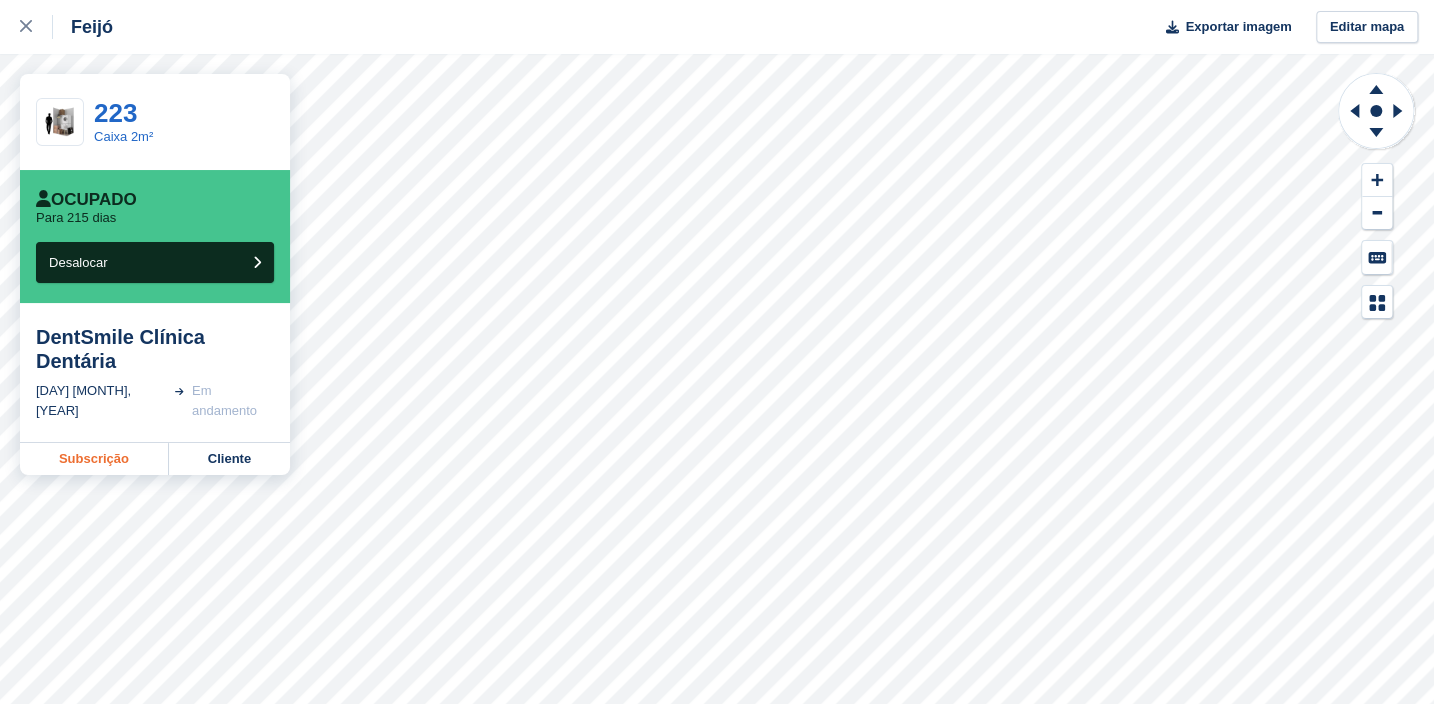 click on "Subscrição" at bounding box center (94, 459) 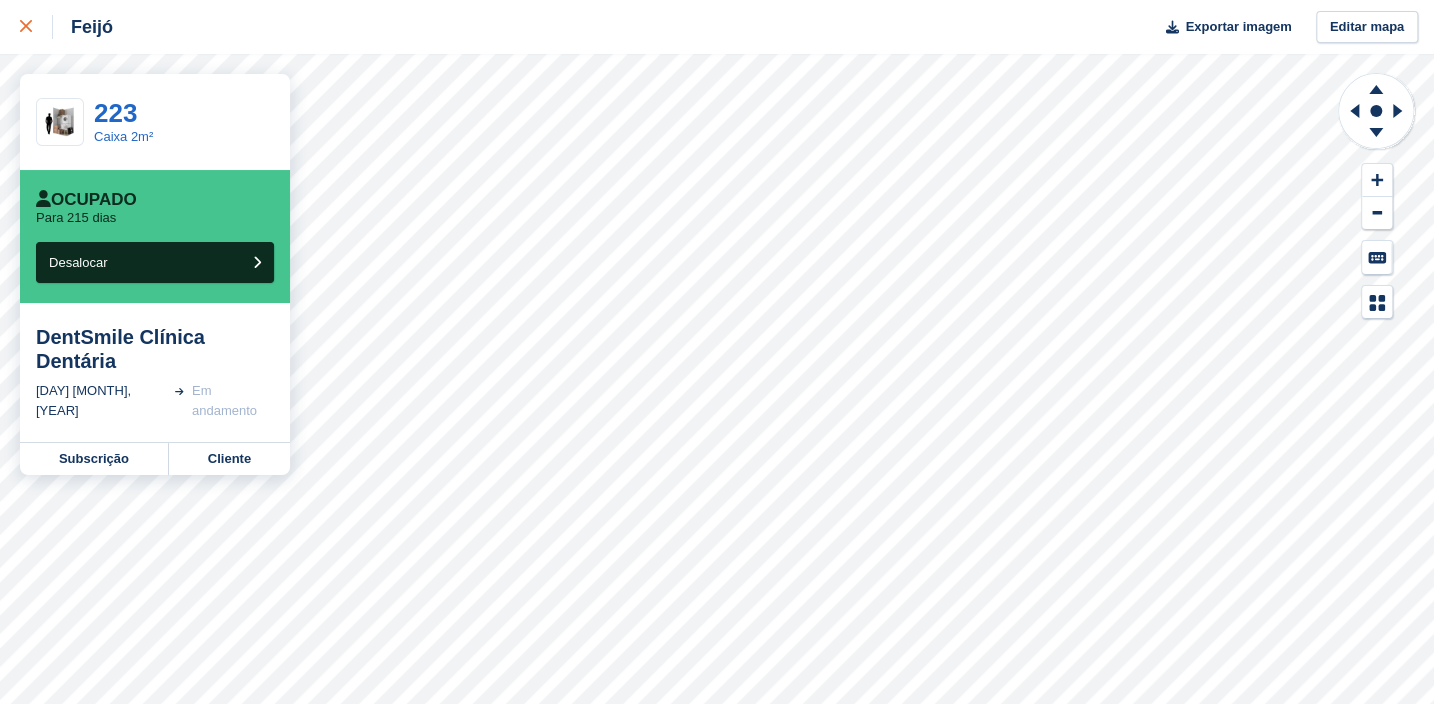 click at bounding box center (36, 27) 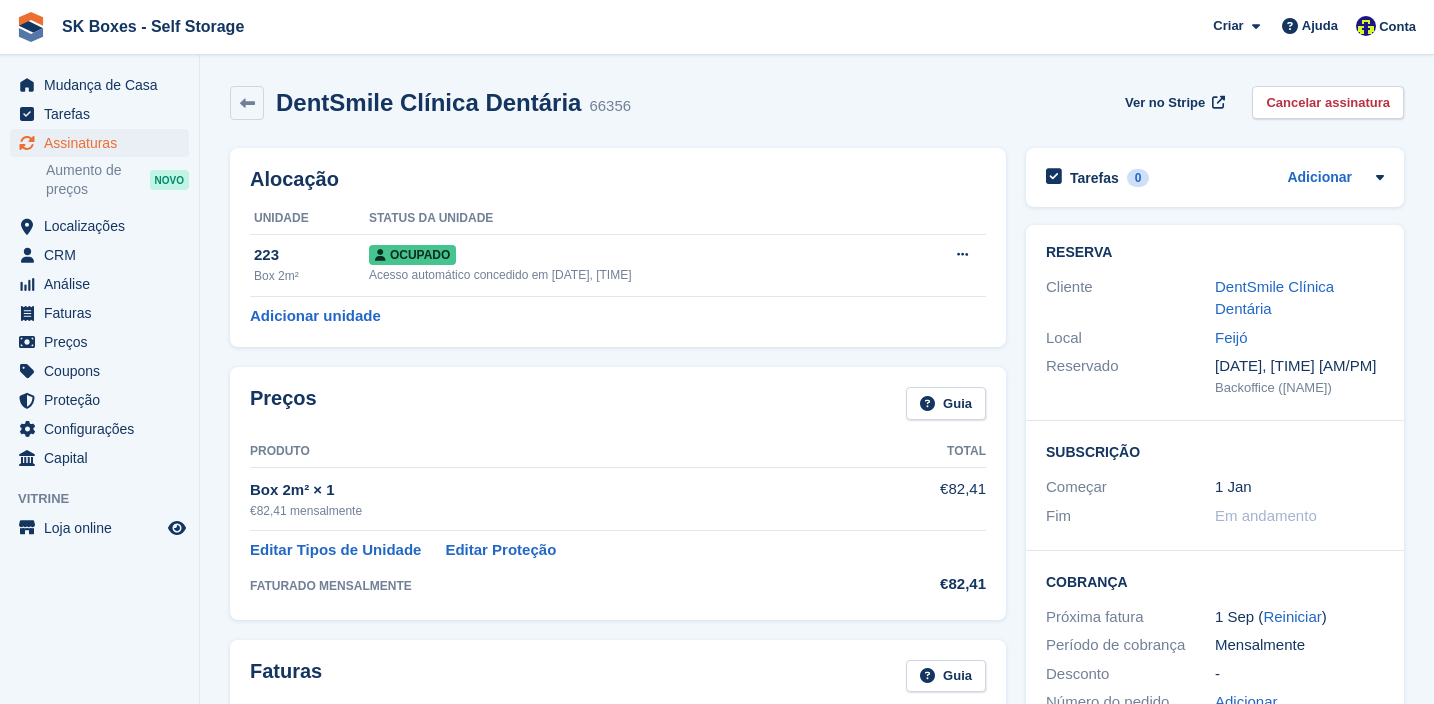 scroll, scrollTop: 0, scrollLeft: 0, axis: both 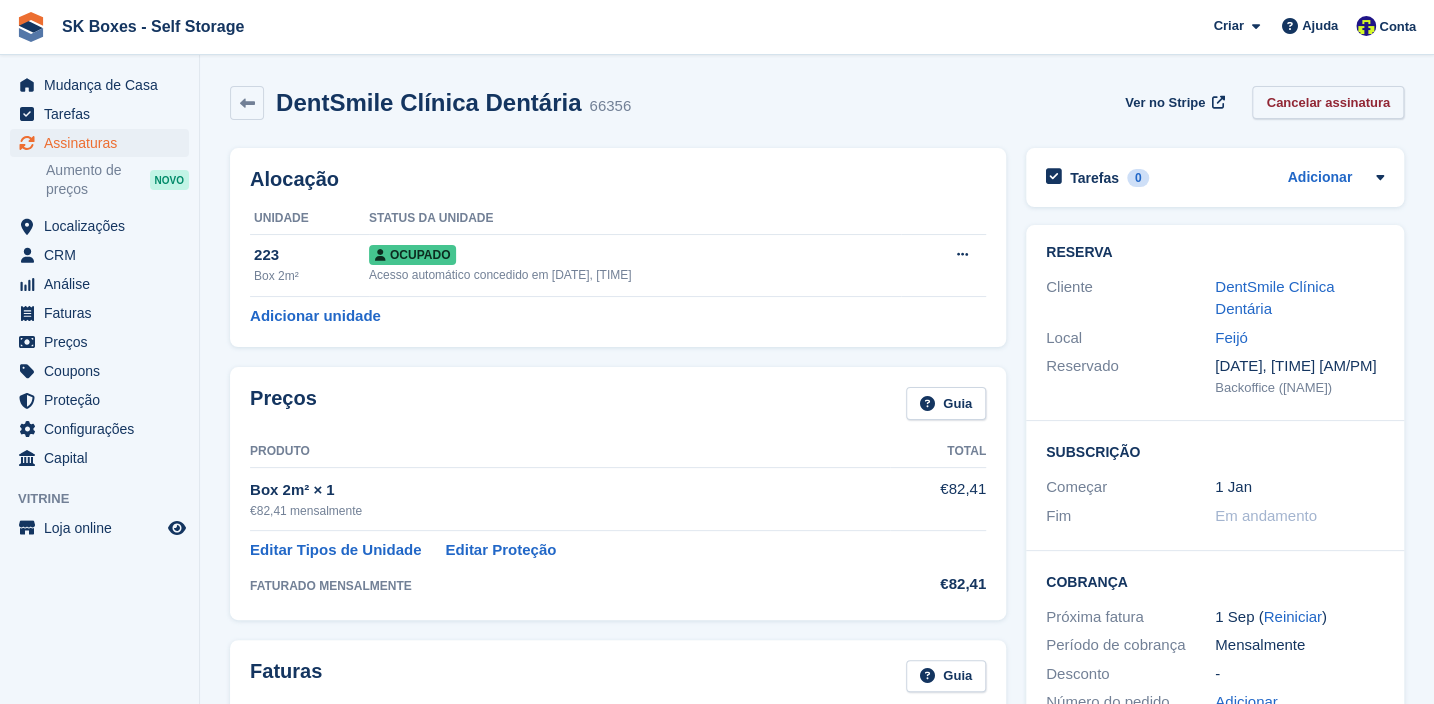 click on "Cancelar assinatura" at bounding box center [1328, 102] 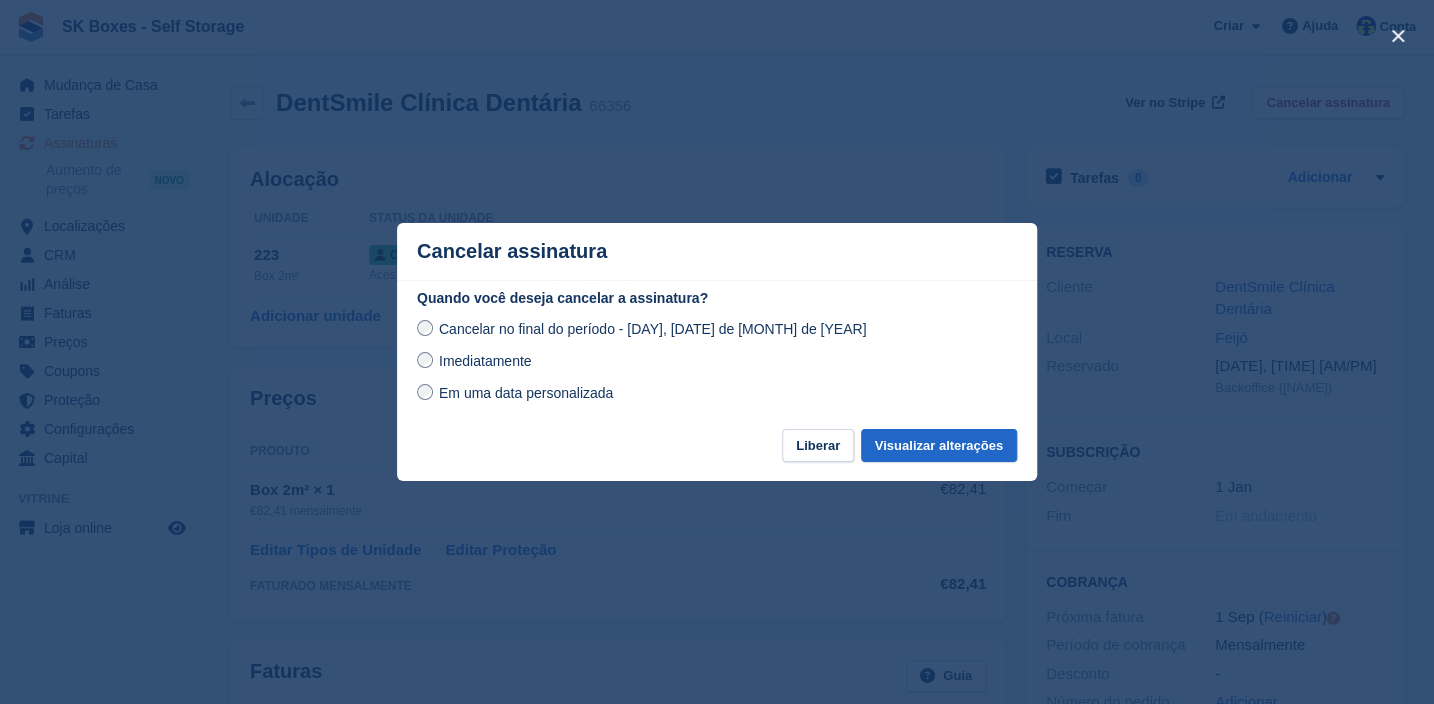 click on "Imediatamente" at bounding box center (485, 361) 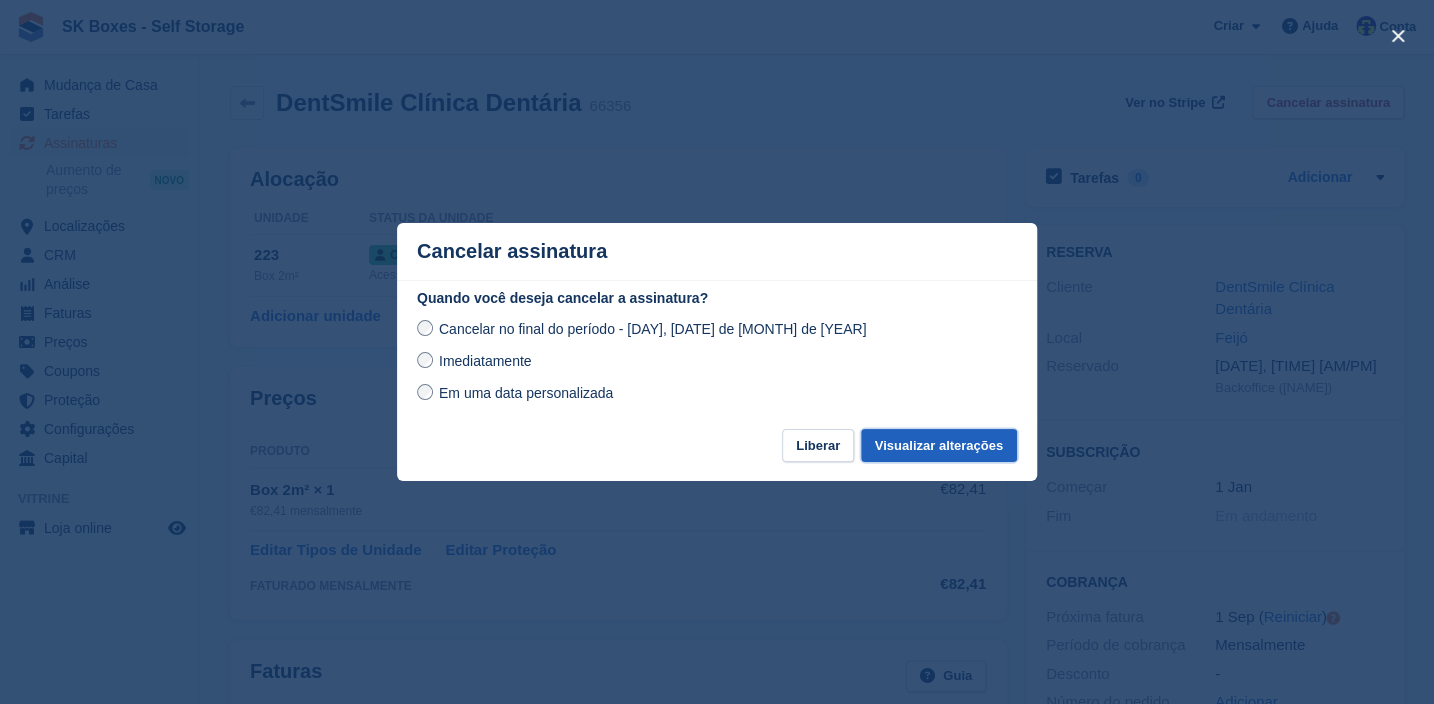 click on "Visualizar alterações" at bounding box center [939, 445] 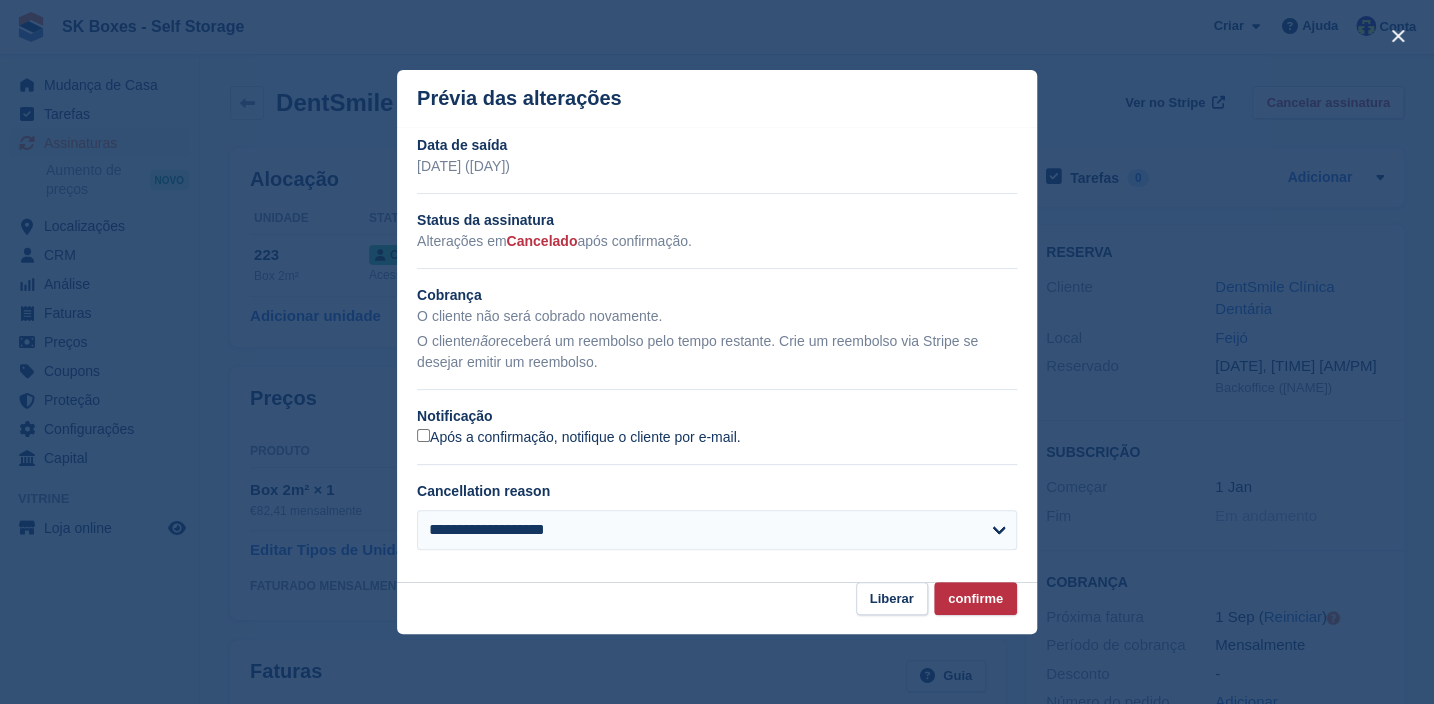 click on "Após a confirmação, notifique o cliente por e-mail." at bounding box center (578, 438) 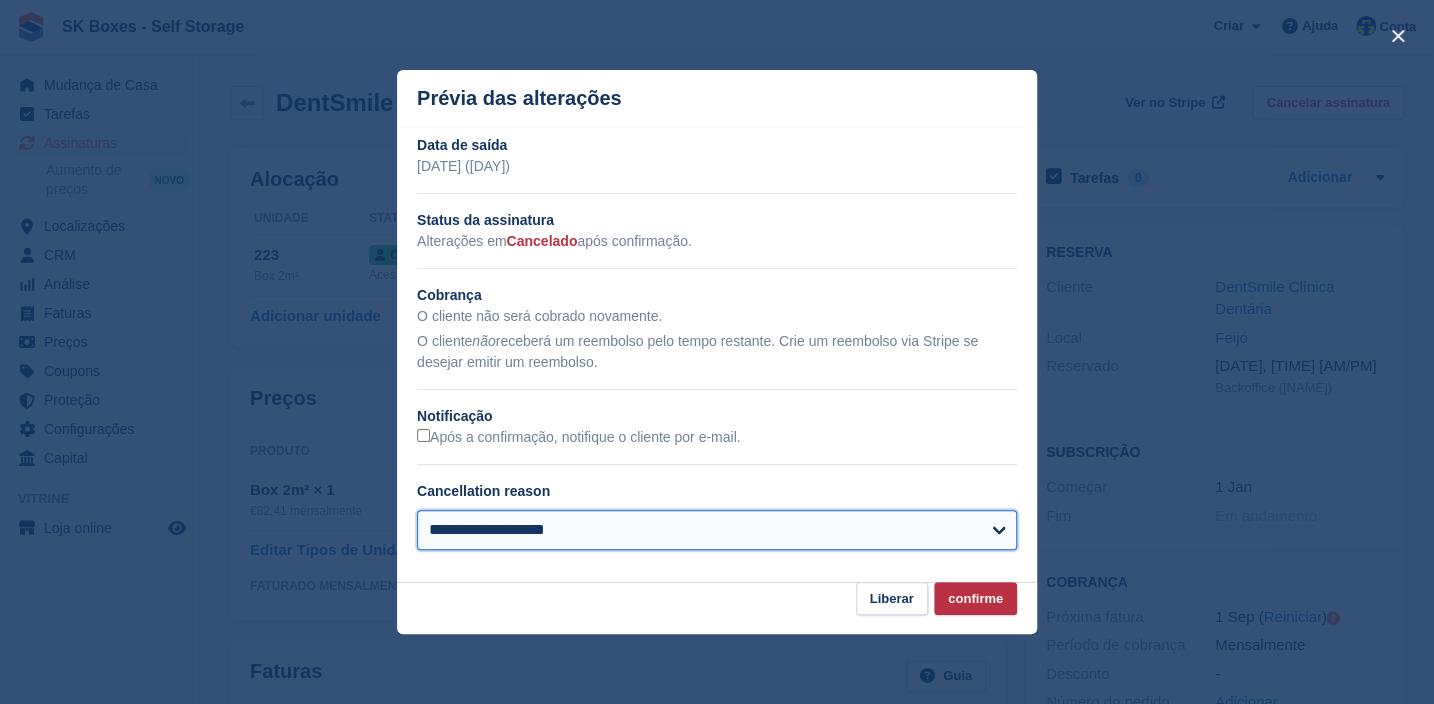 click on "**********" at bounding box center (717, 530) 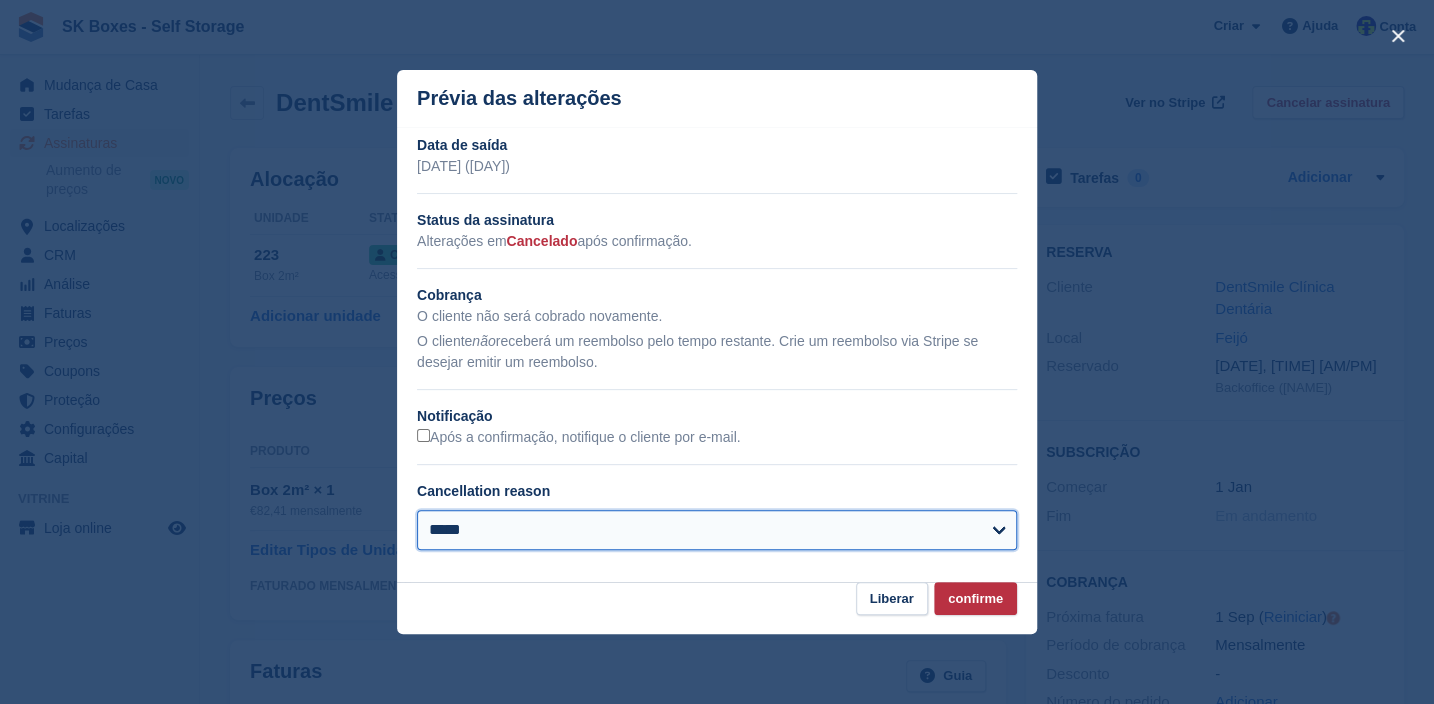 click on "**********" at bounding box center [717, 530] 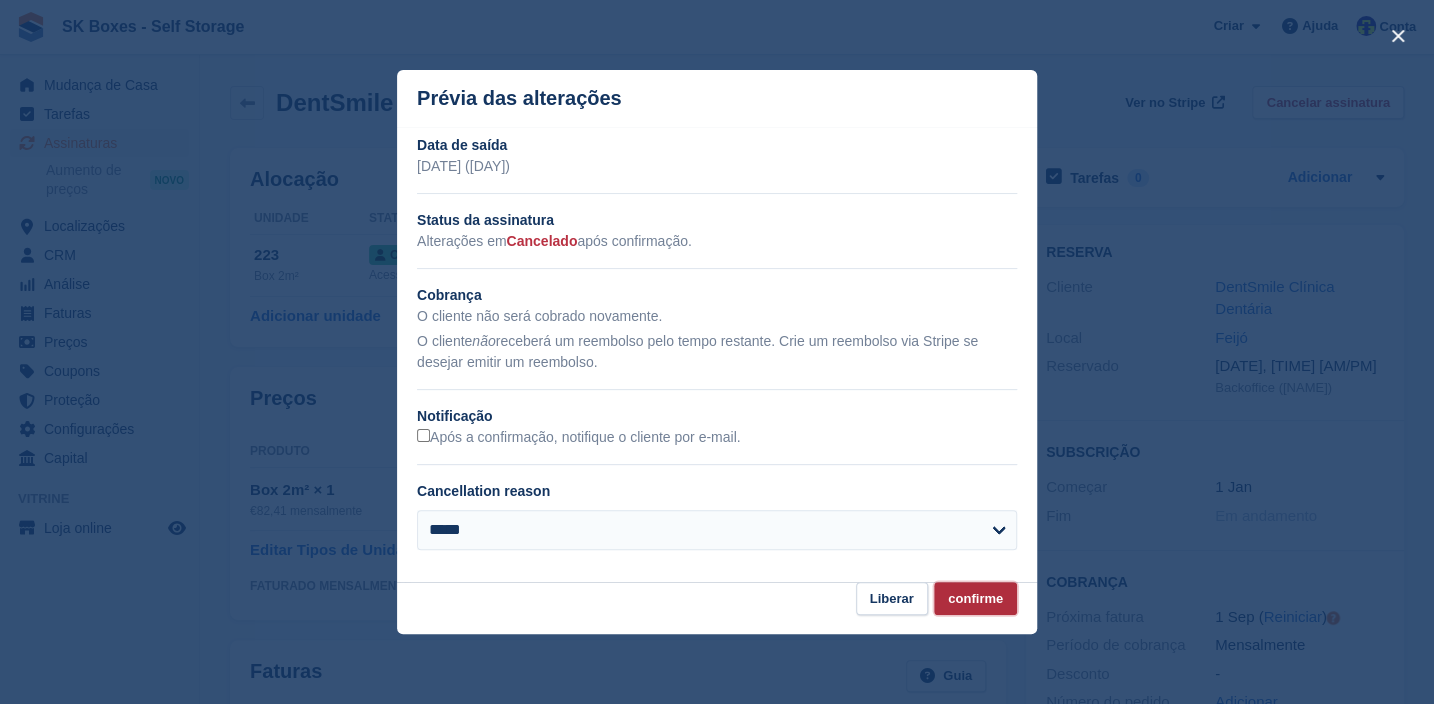 click on "confirme" at bounding box center [975, 598] 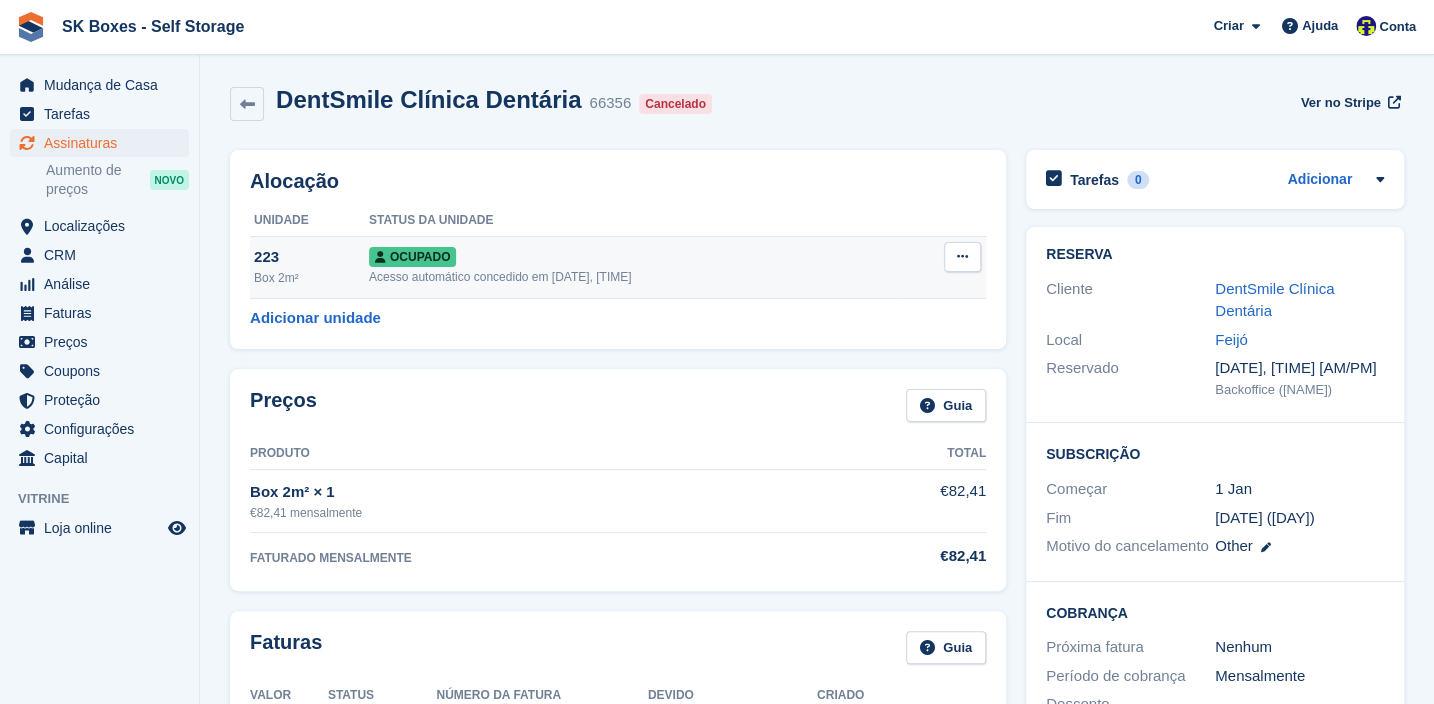click at bounding box center (962, 256) 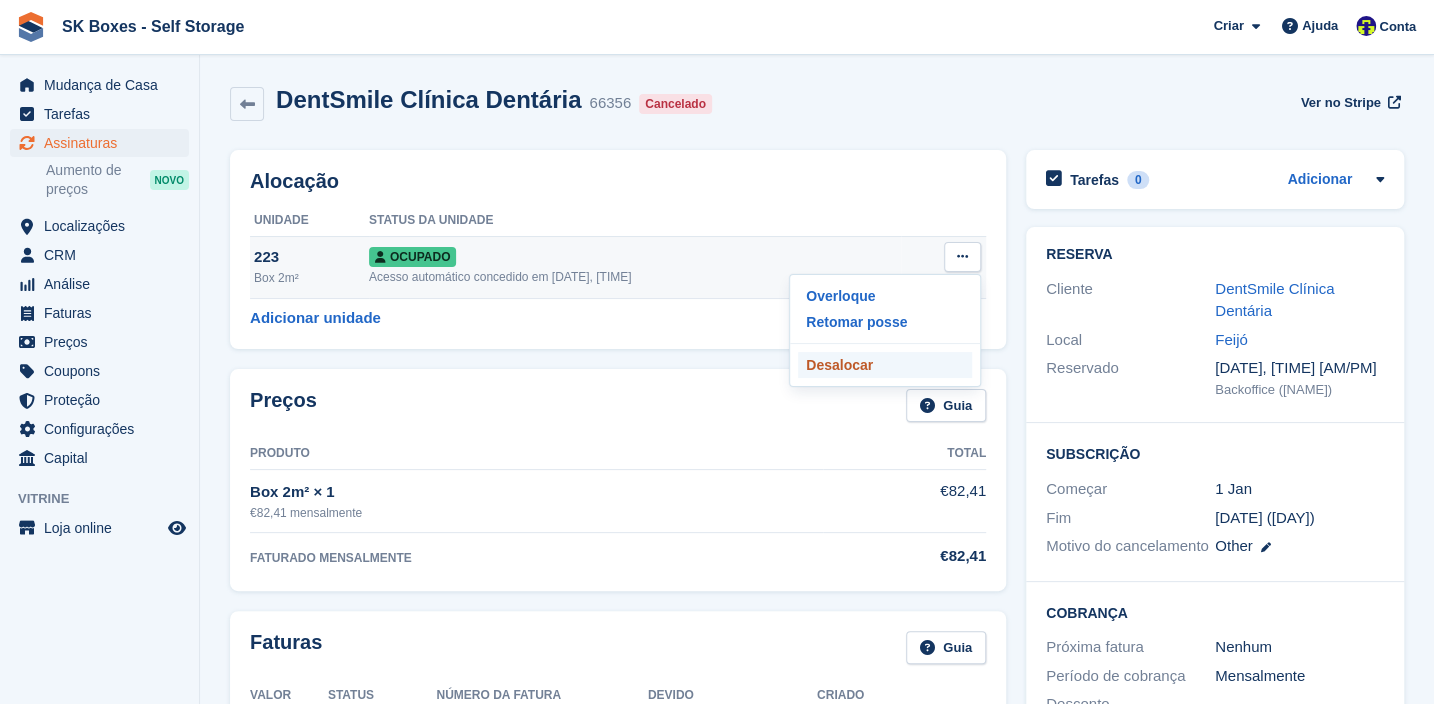 click on "Desalocar" at bounding box center (885, 365) 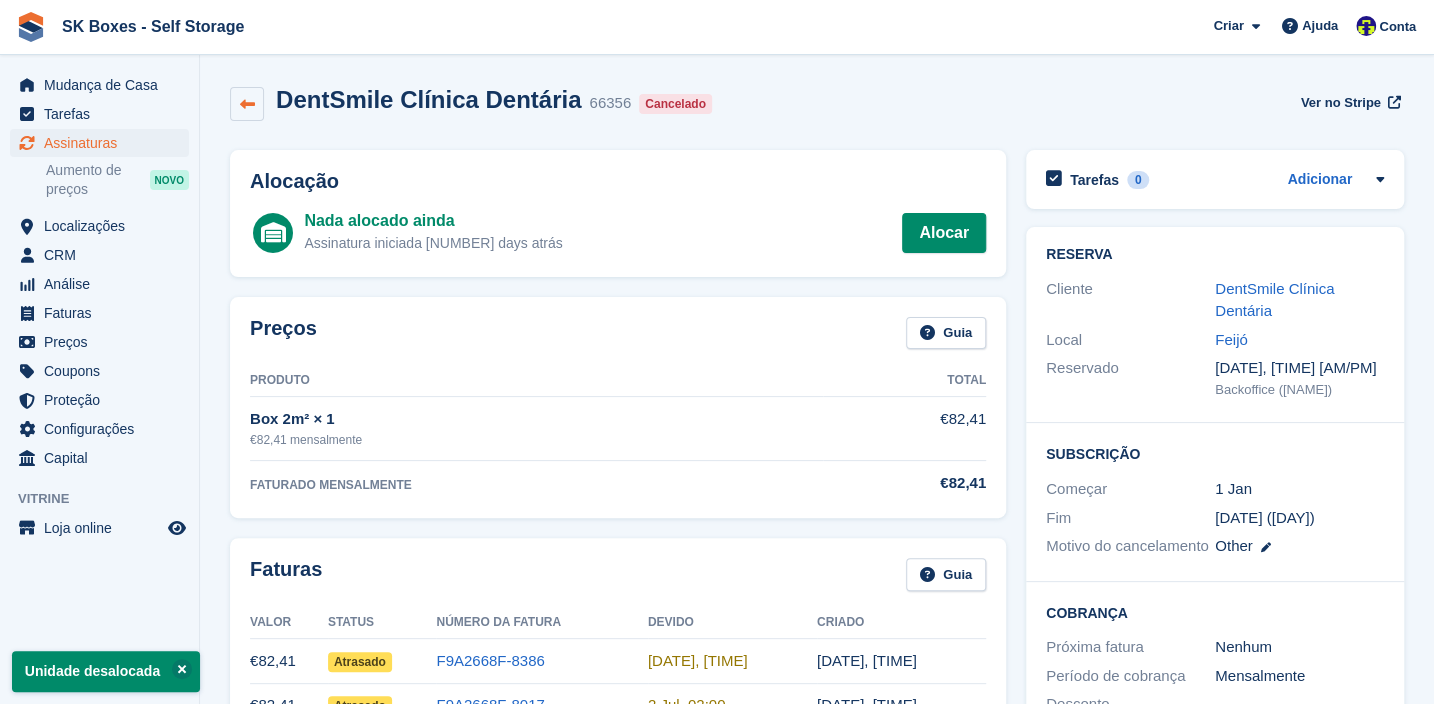 click at bounding box center (247, 104) 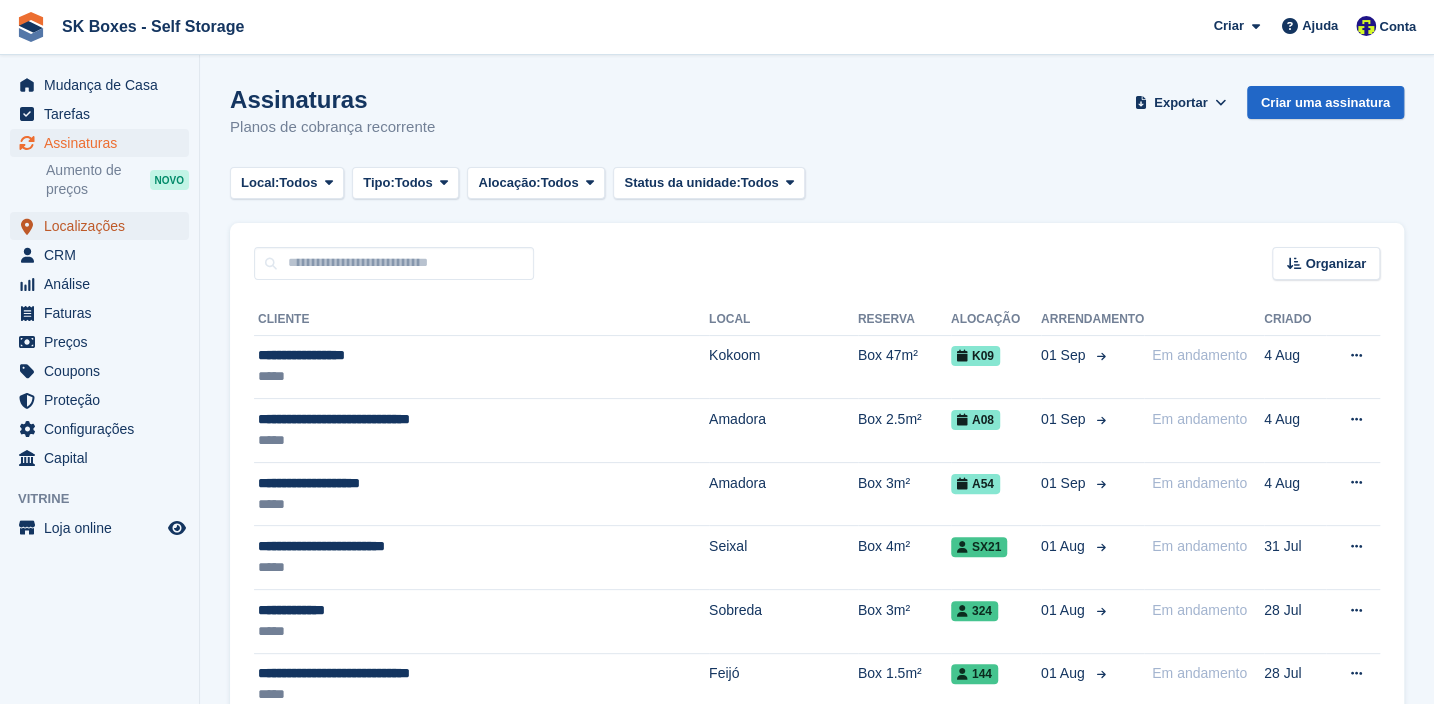 click on "Localizações" at bounding box center [104, 226] 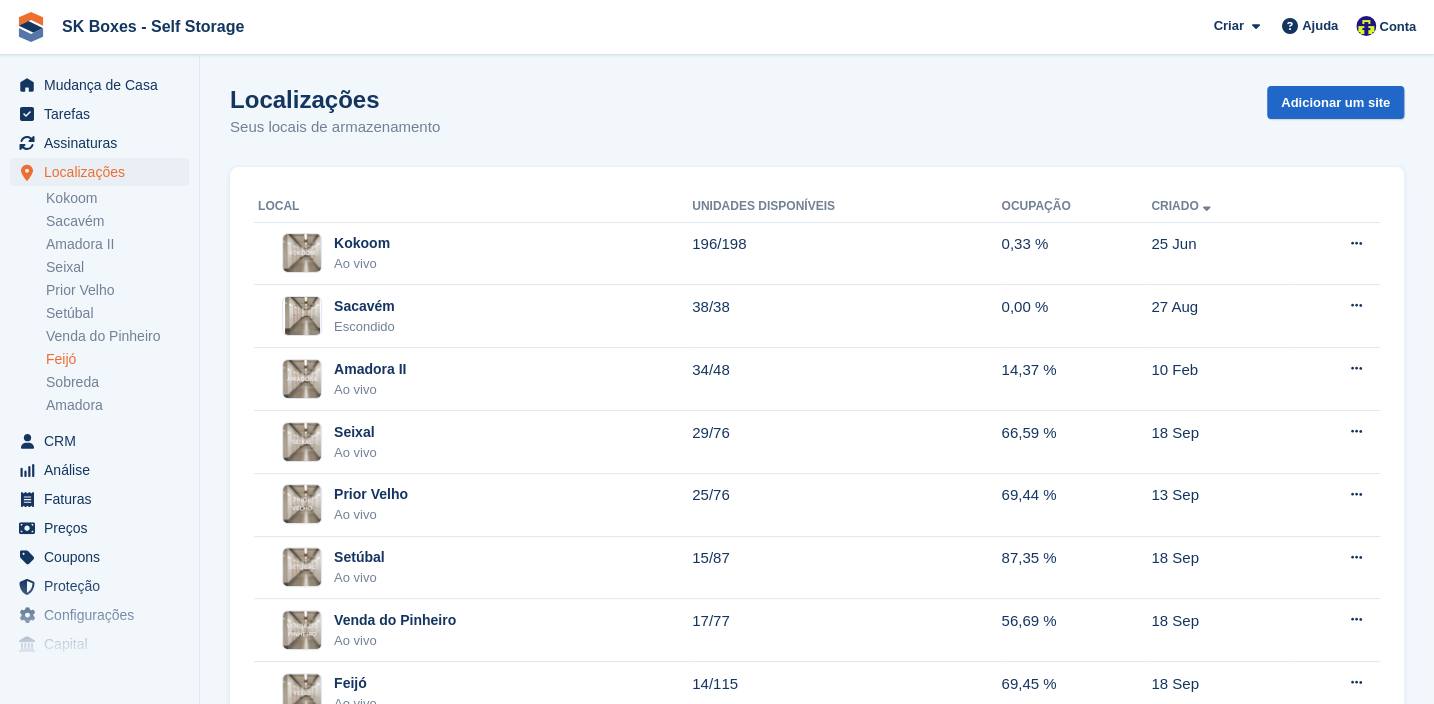 click on "Feijó" at bounding box center (117, 359) 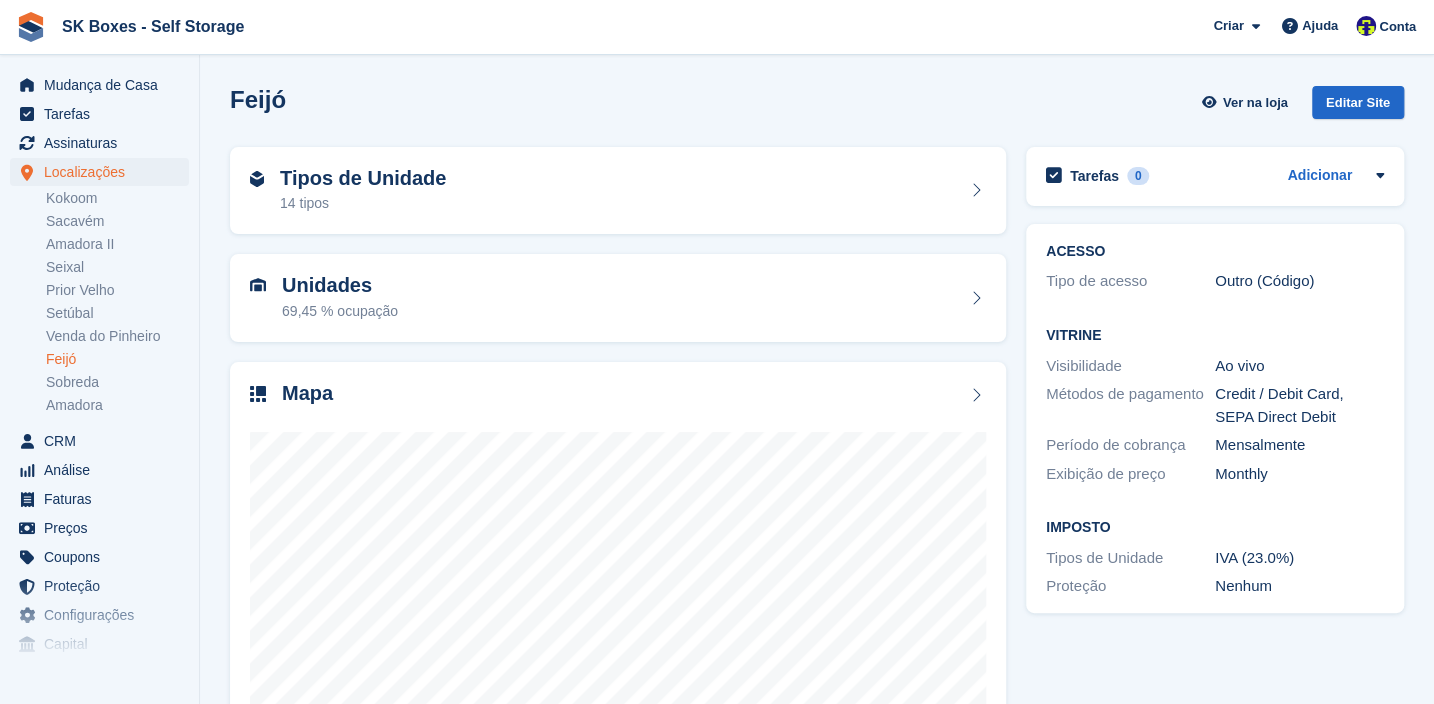 scroll, scrollTop: 149, scrollLeft: 0, axis: vertical 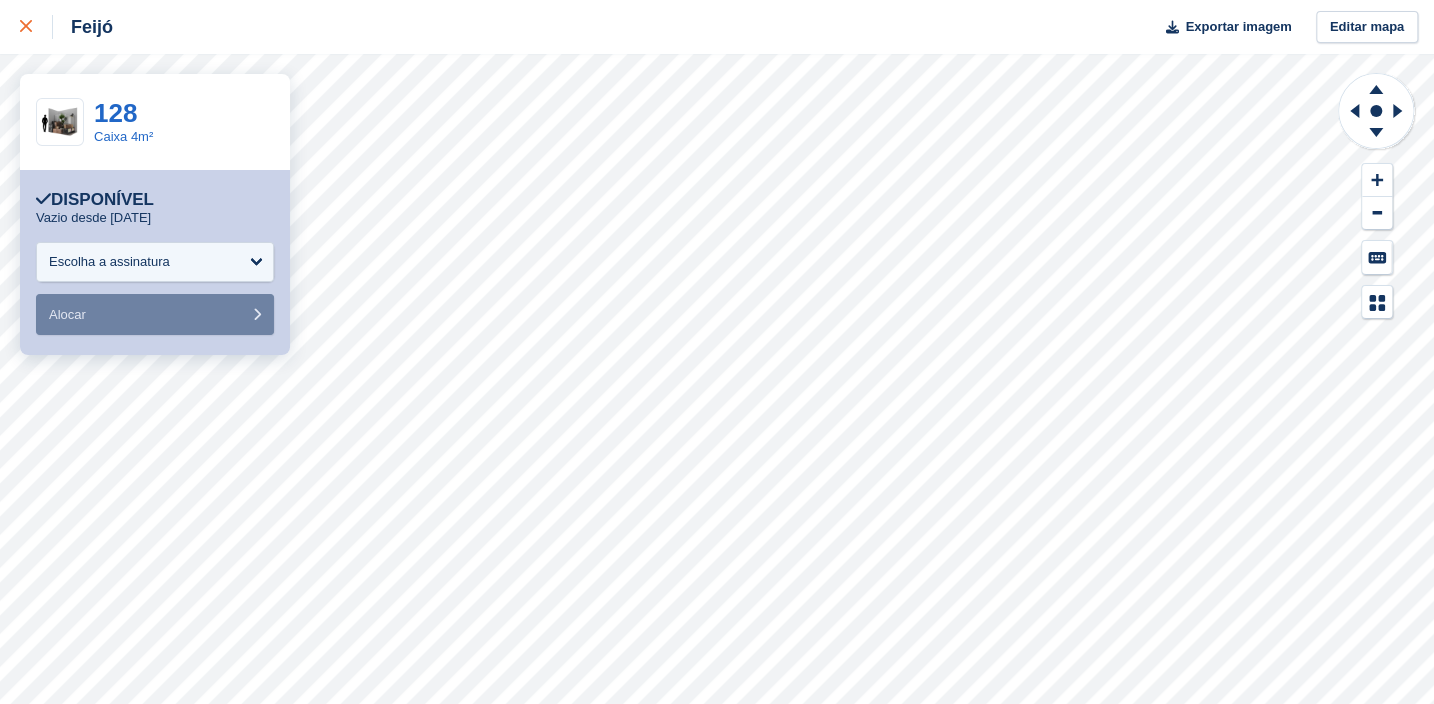 click 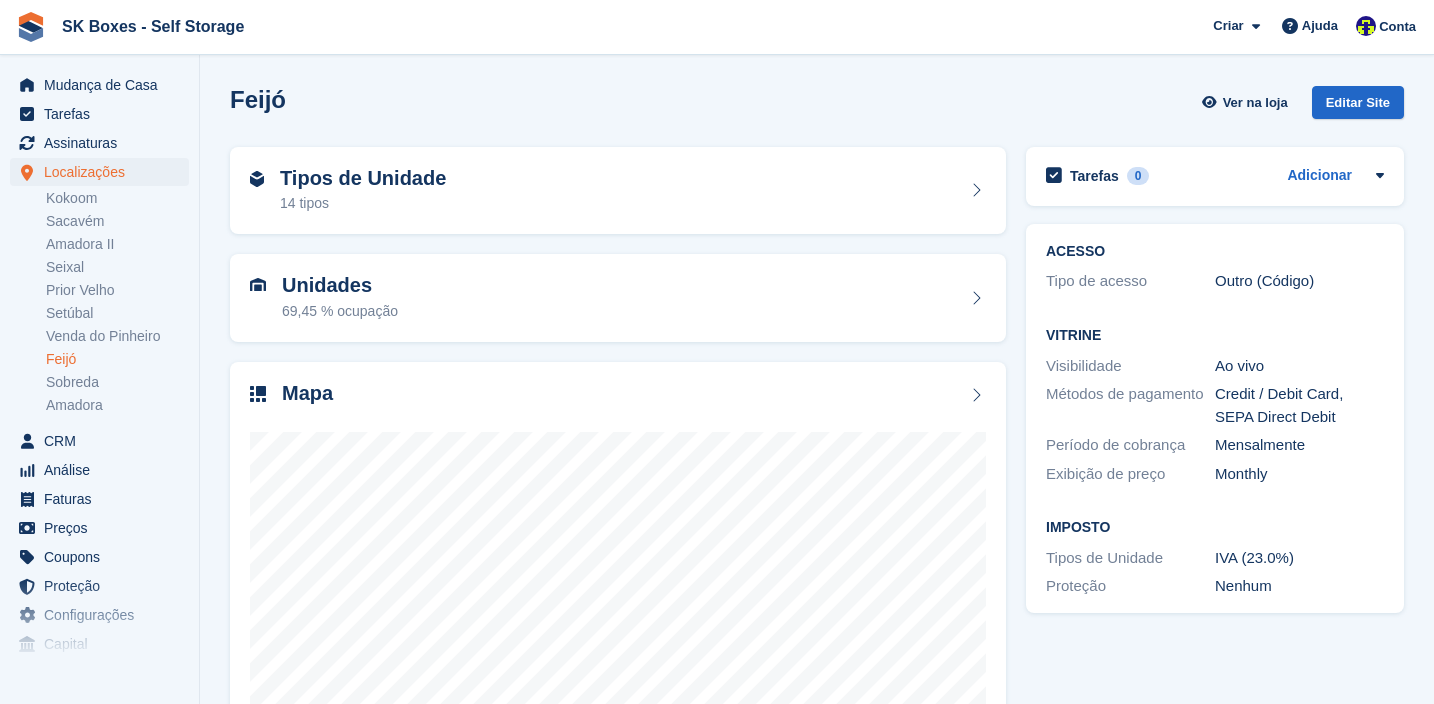 scroll, scrollTop: 0, scrollLeft: 0, axis: both 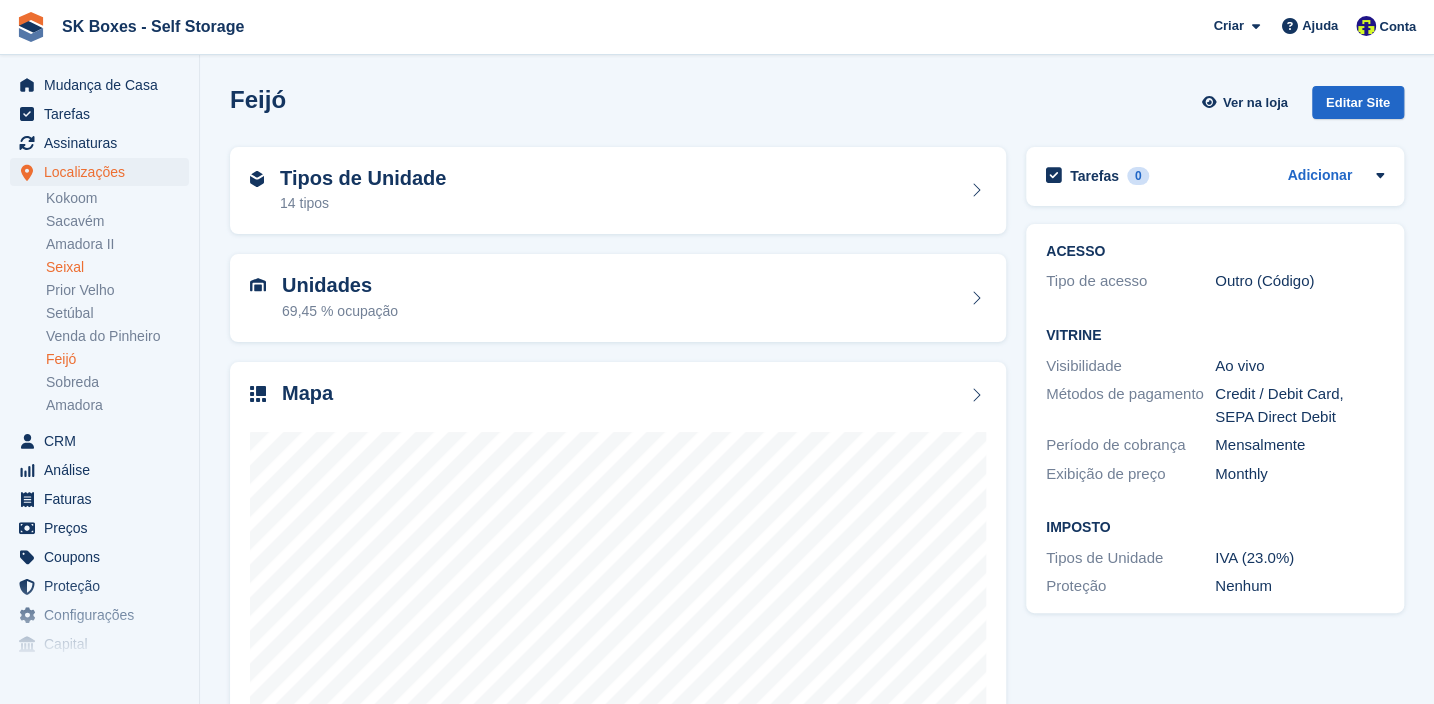 click on "Seixal" at bounding box center (117, 267) 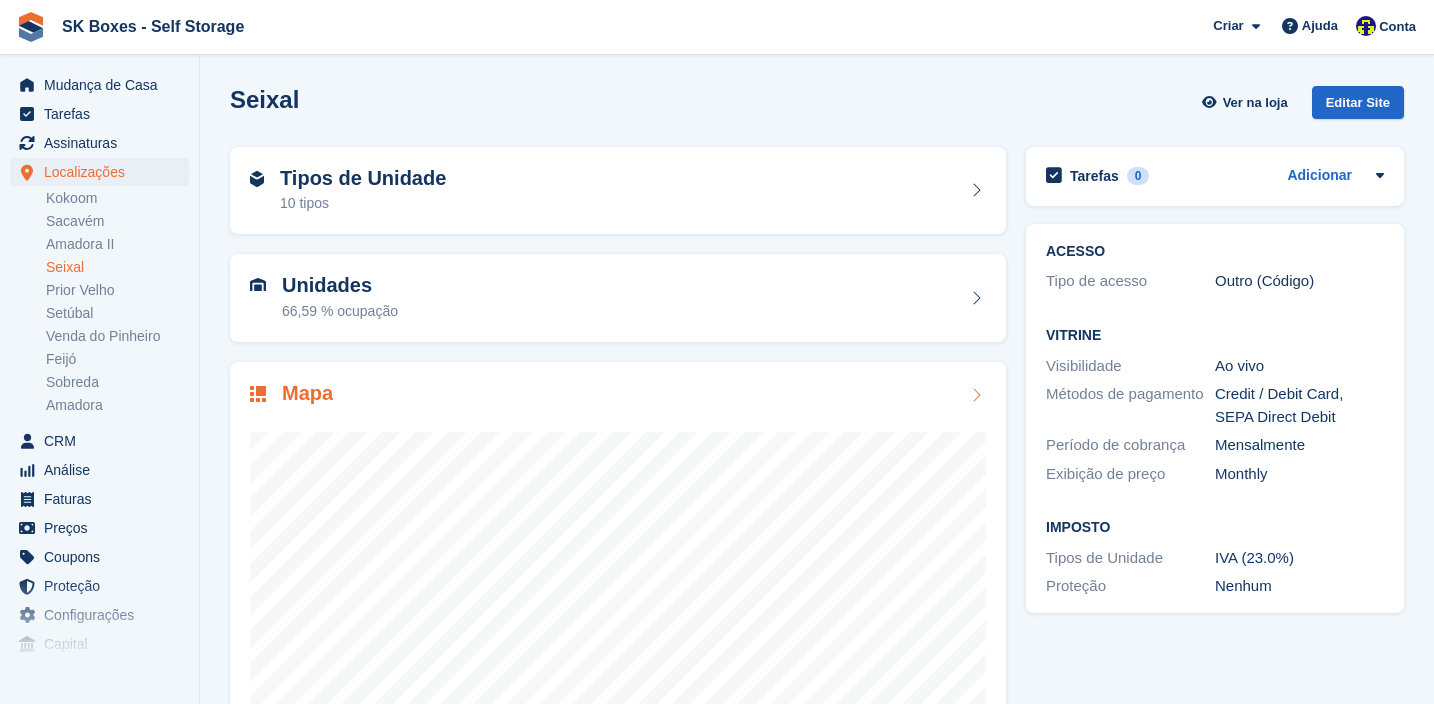 scroll, scrollTop: 0, scrollLeft: 0, axis: both 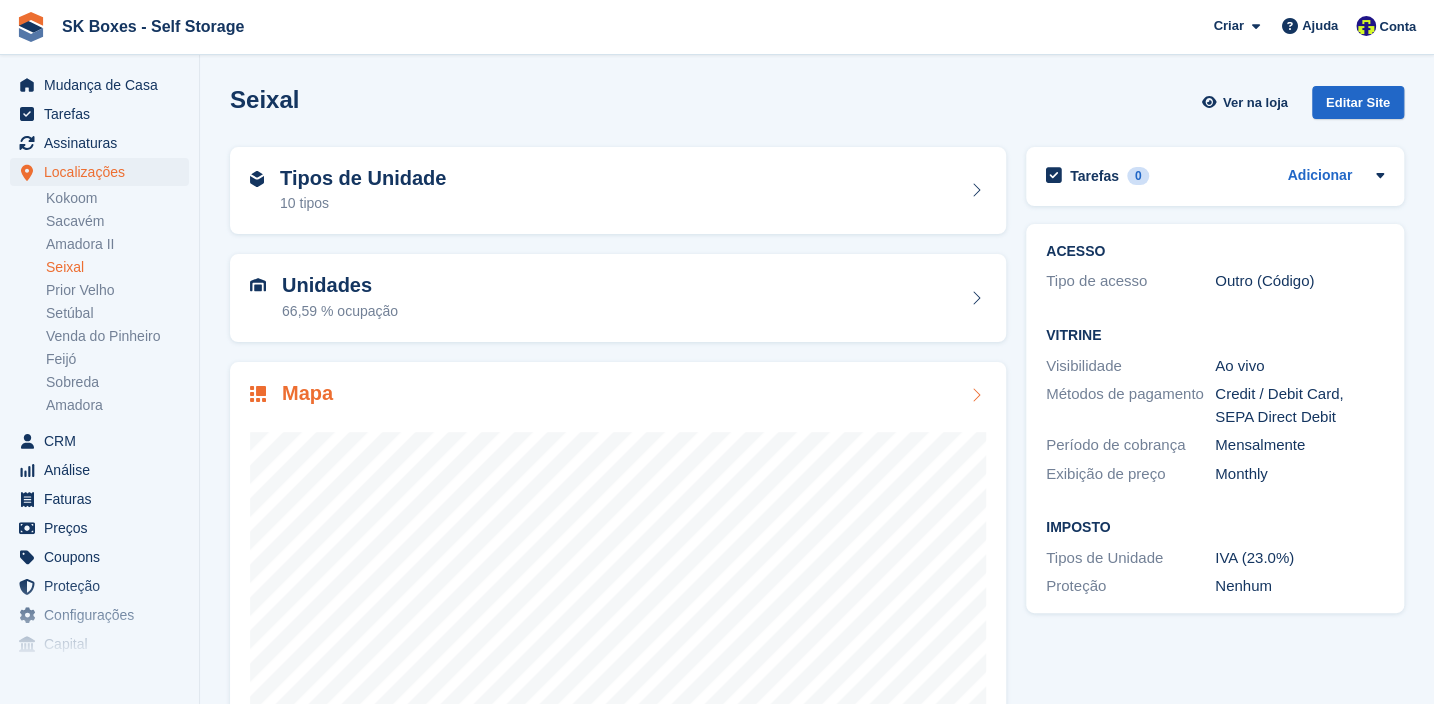 click at bounding box center (618, 608) 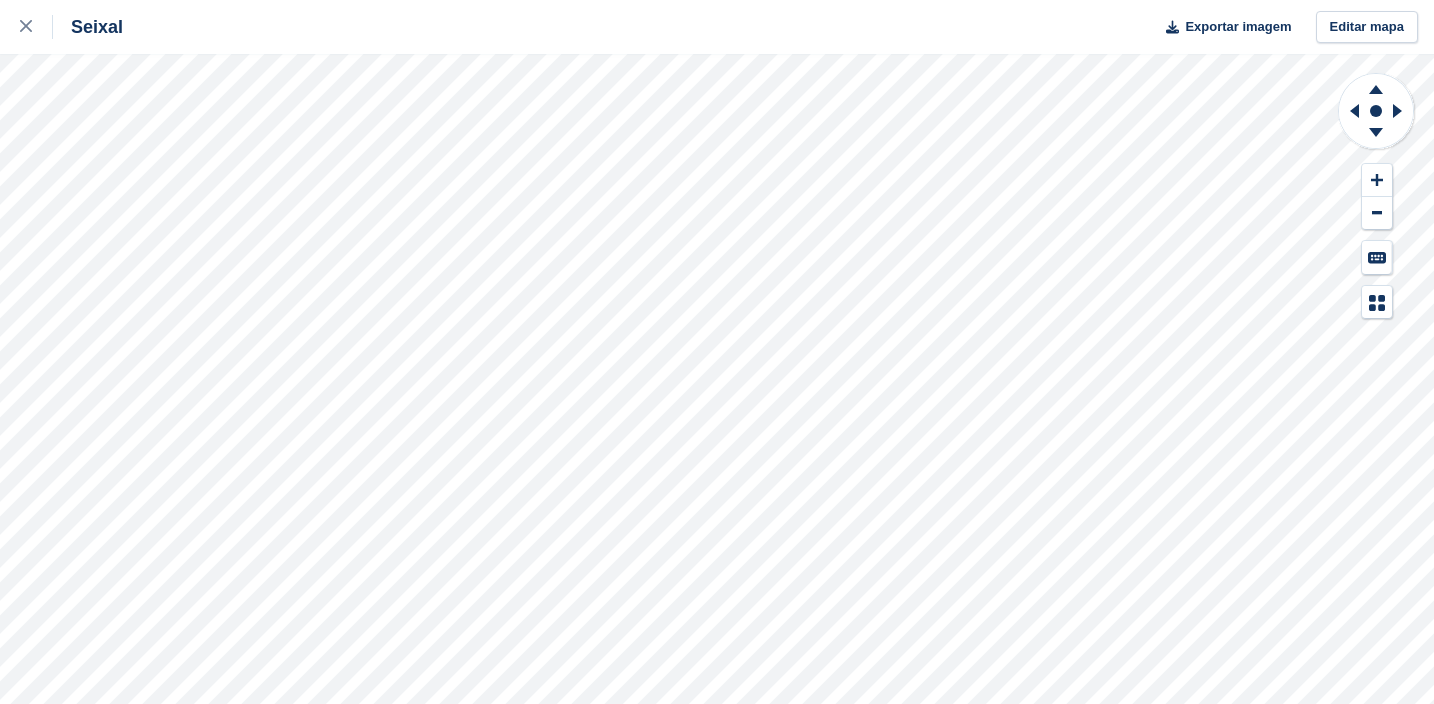 scroll, scrollTop: 0, scrollLeft: 0, axis: both 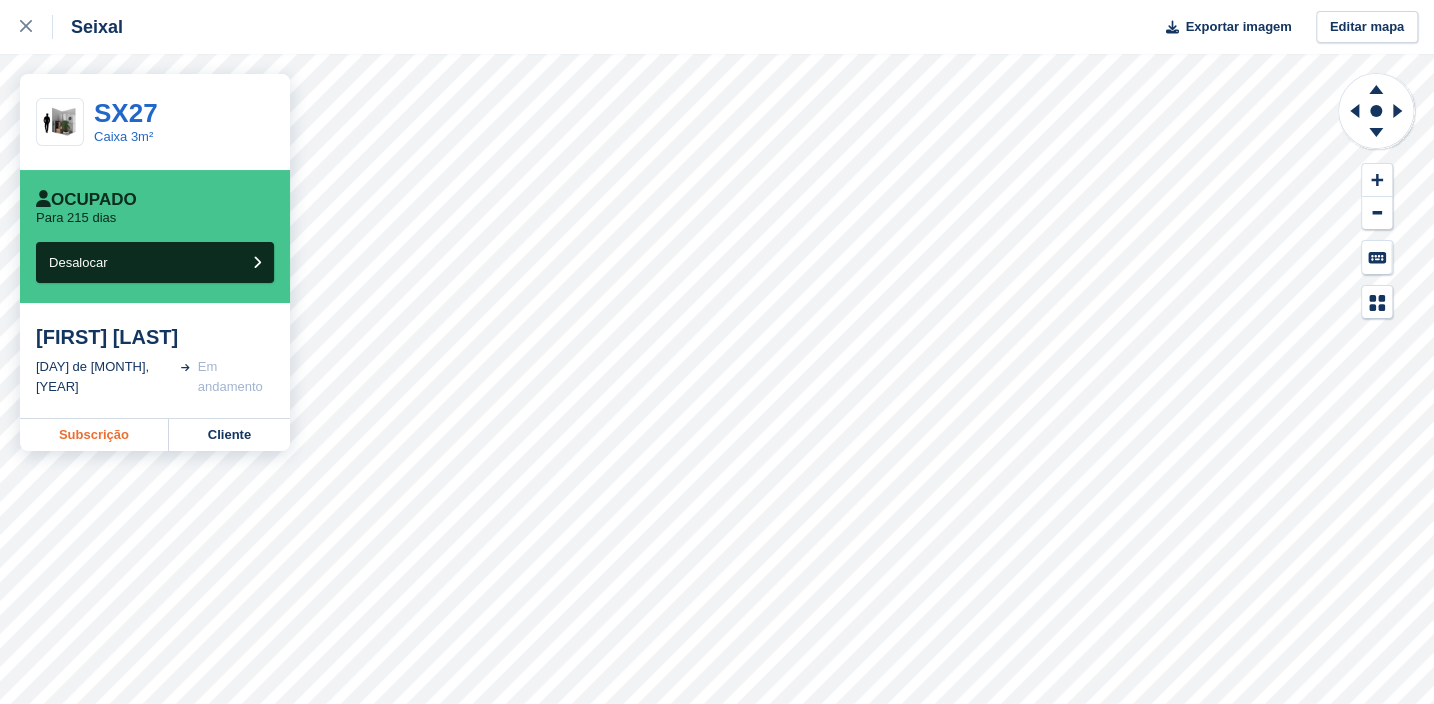 click on "Subscrição" at bounding box center [94, 435] 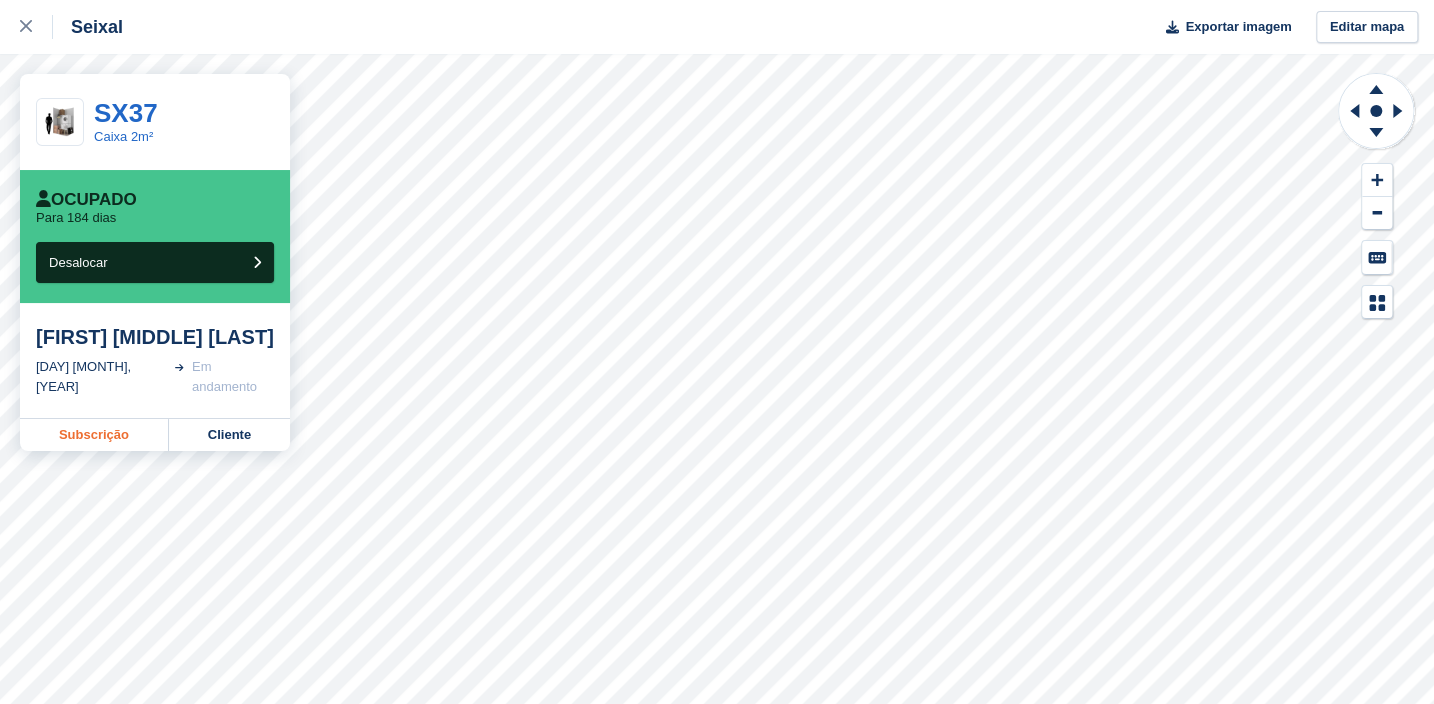 click on "Subscrição" at bounding box center [94, 435] 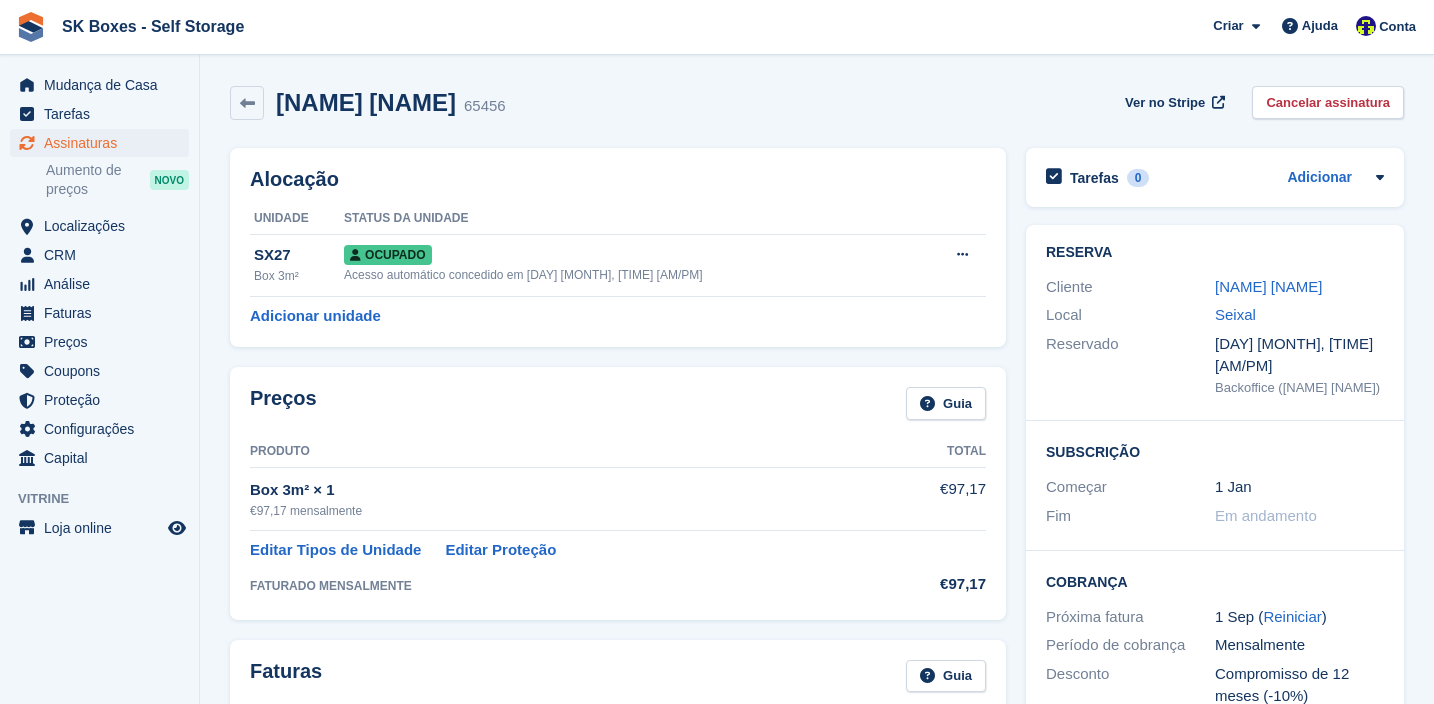 scroll, scrollTop: 0, scrollLeft: 0, axis: both 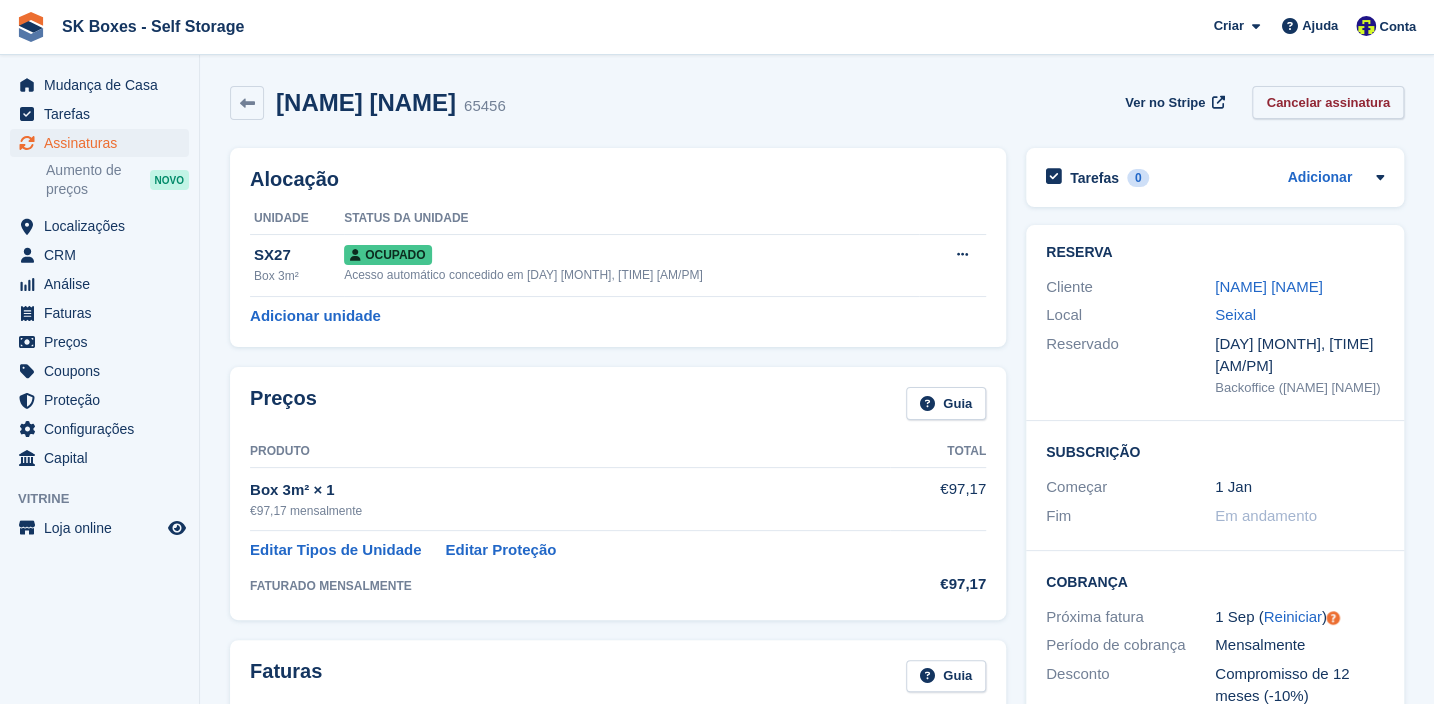 click on "Cancelar assinatura" at bounding box center (1328, 102) 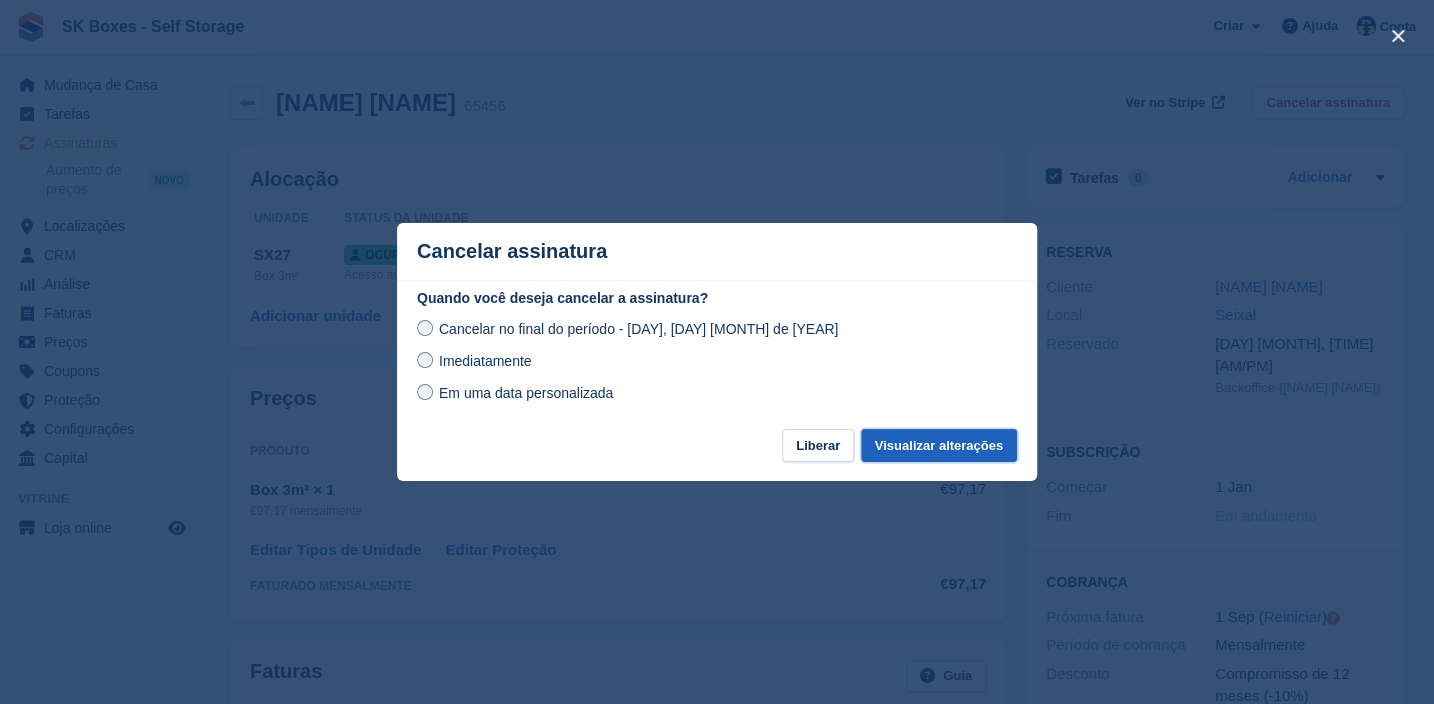 click on "Visualizar alterações" at bounding box center [939, 445] 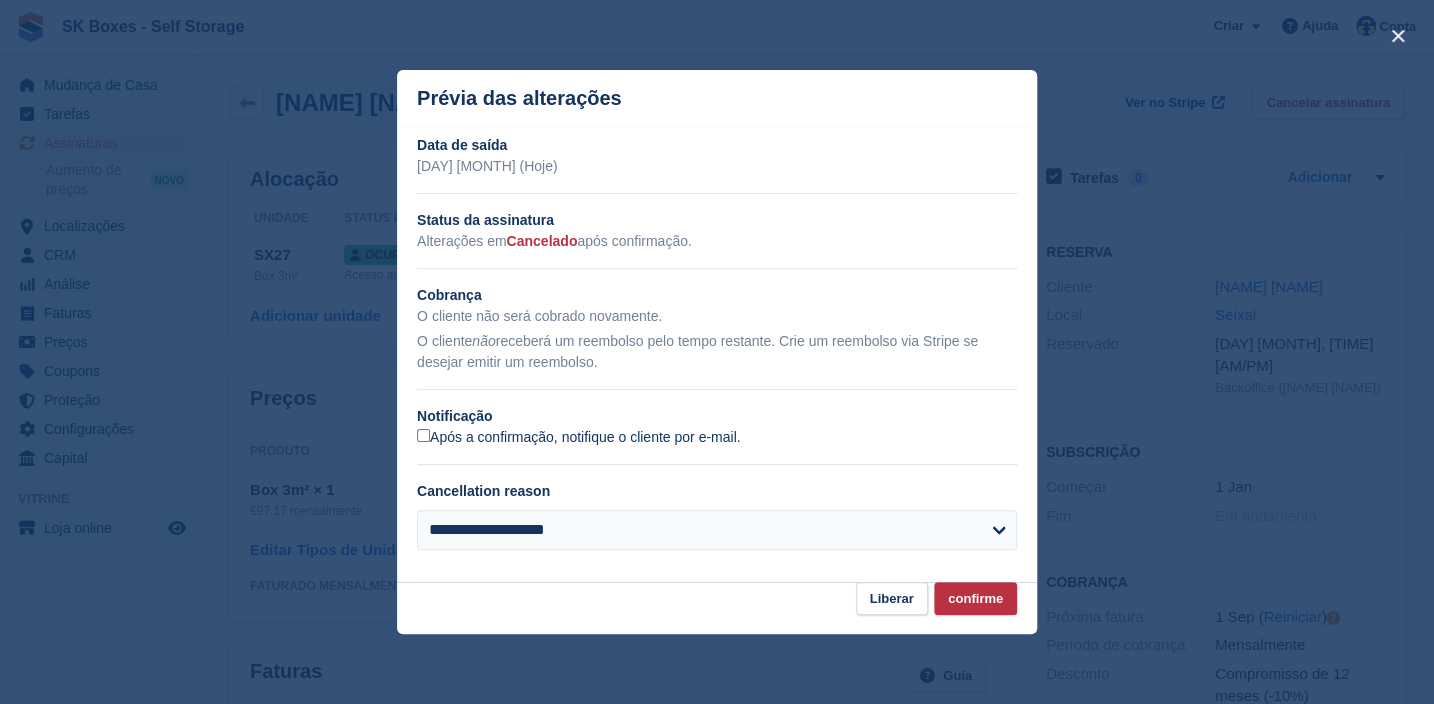 click on "Após a confirmação, notifique o cliente por e-mail." at bounding box center [578, 438] 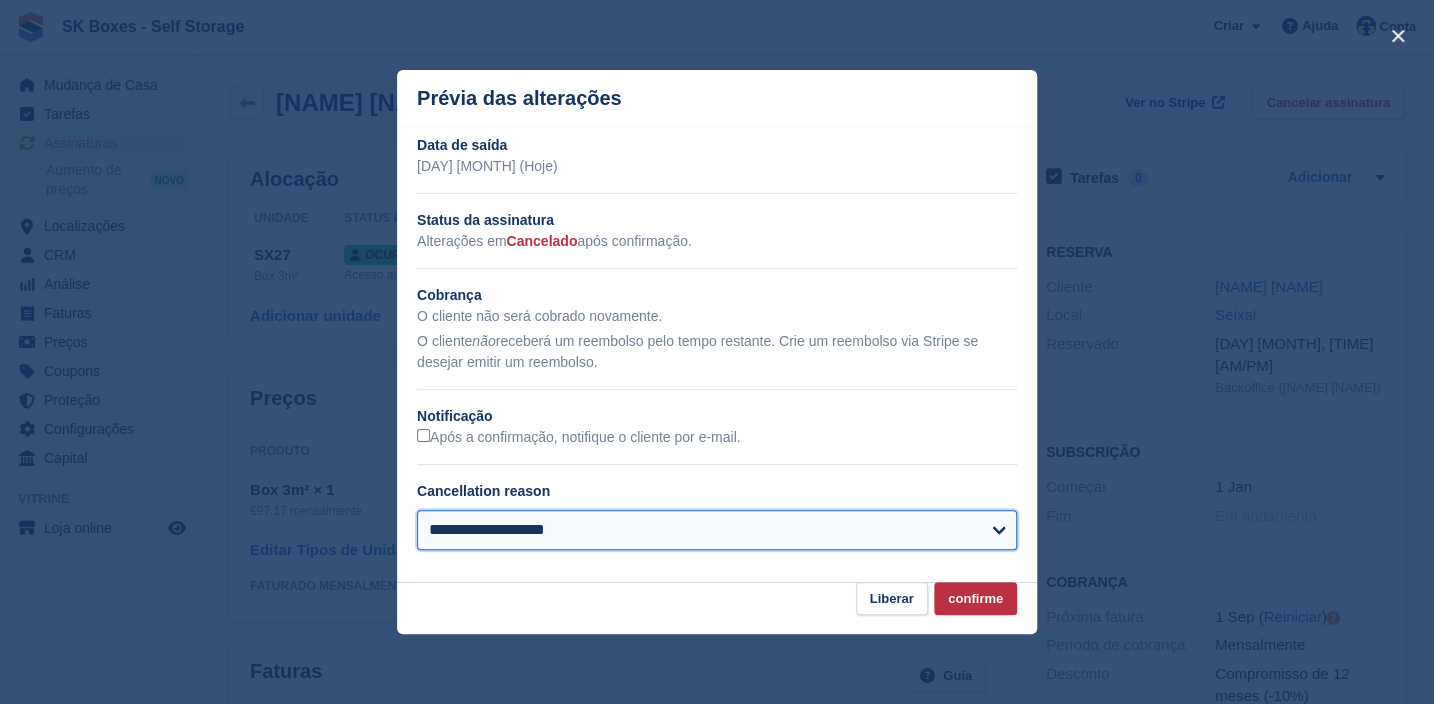 click on "**********" at bounding box center [717, 530] 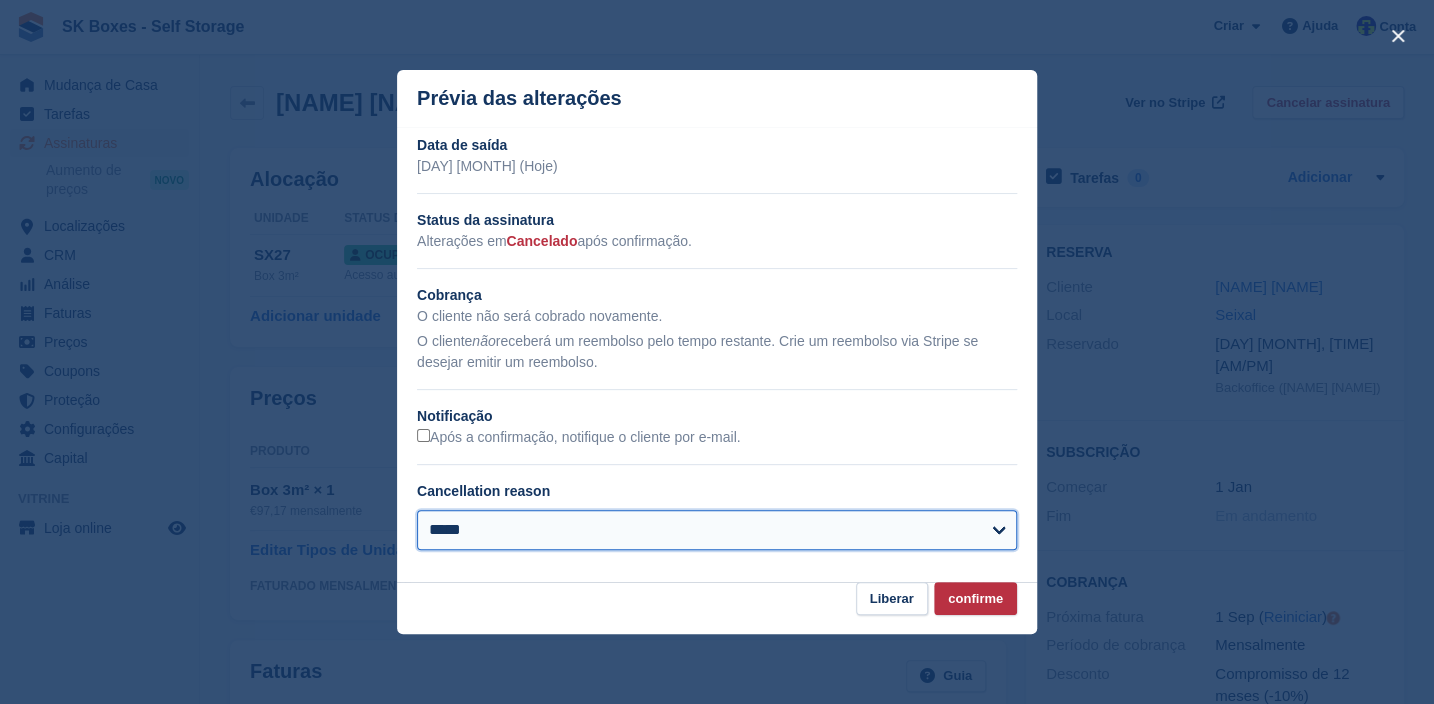 click on "**********" at bounding box center [717, 530] 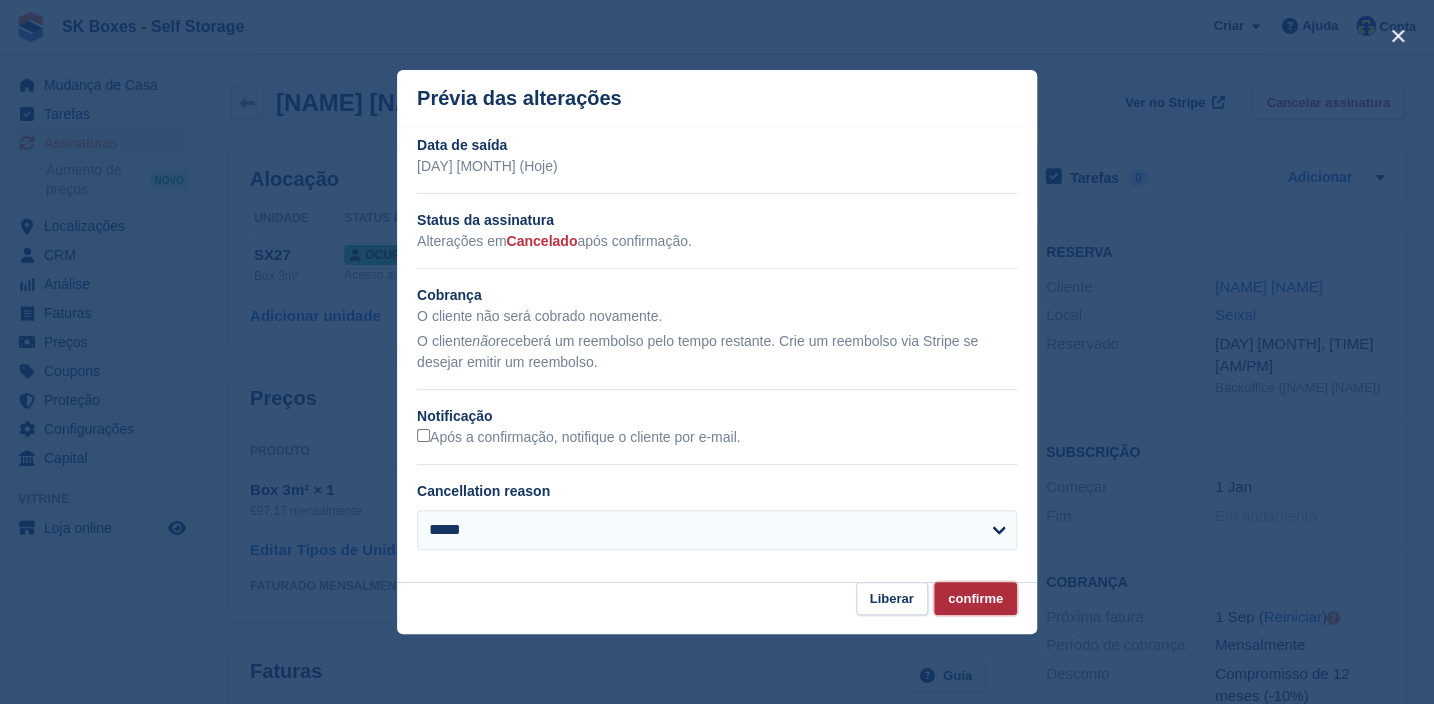 click on "confirme" at bounding box center [975, 598] 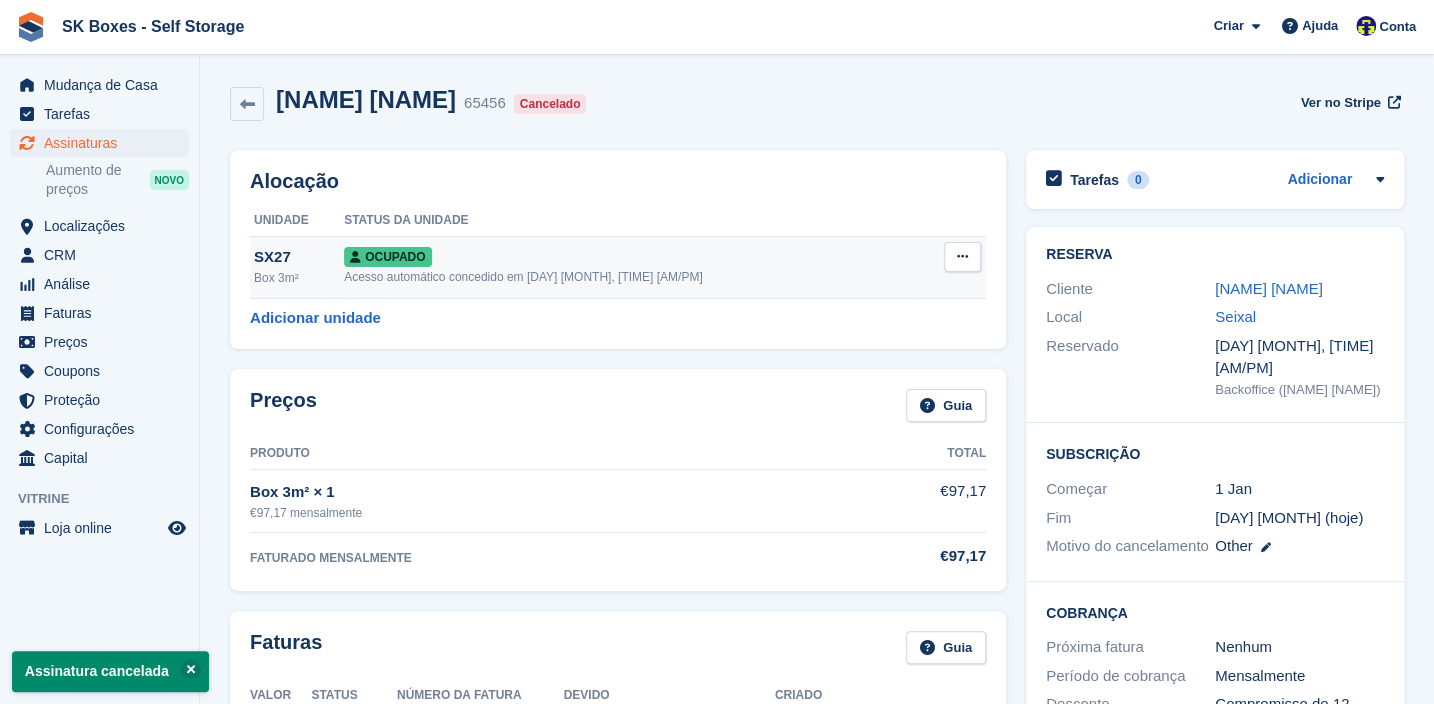 click at bounding box center [962, 257] 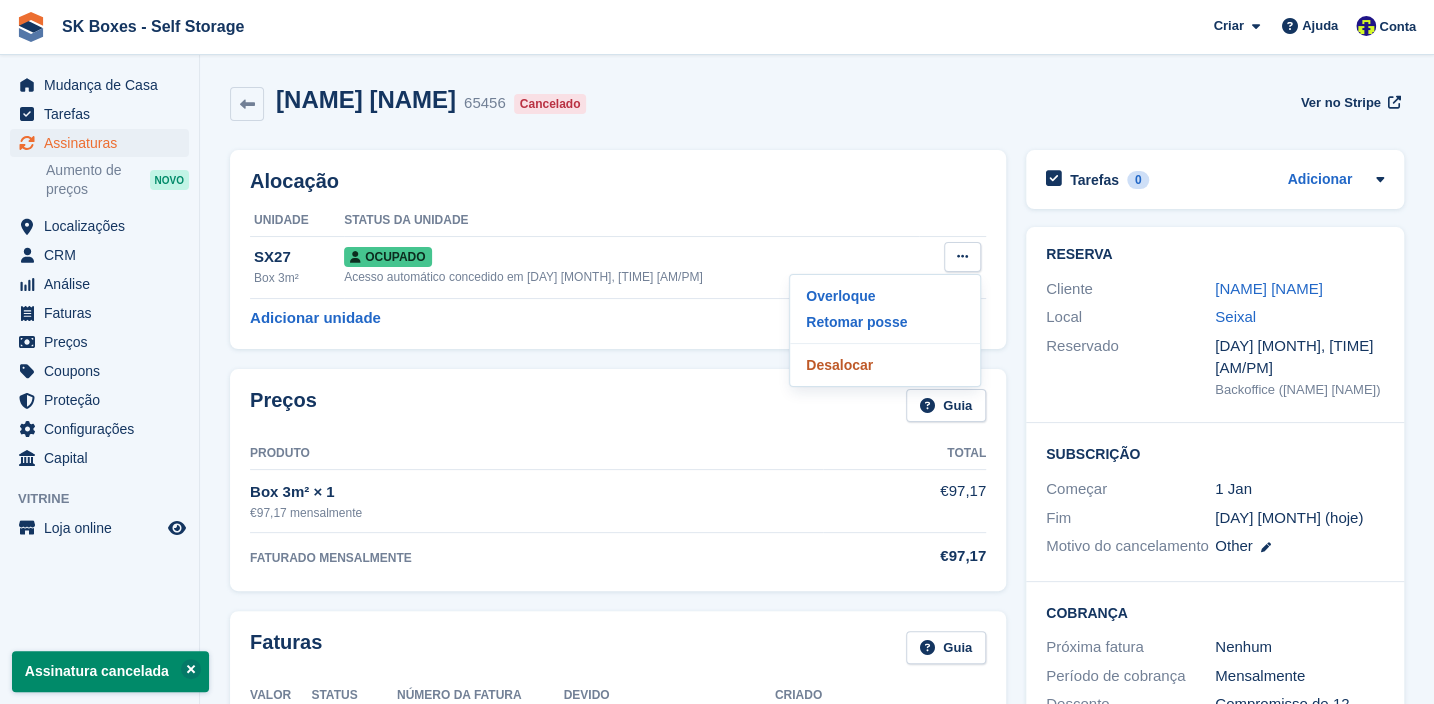 drag, startPoint x: 879, startPoint y: 359, endPoint x: 799, endPoint y: 74, distance: 296.0152 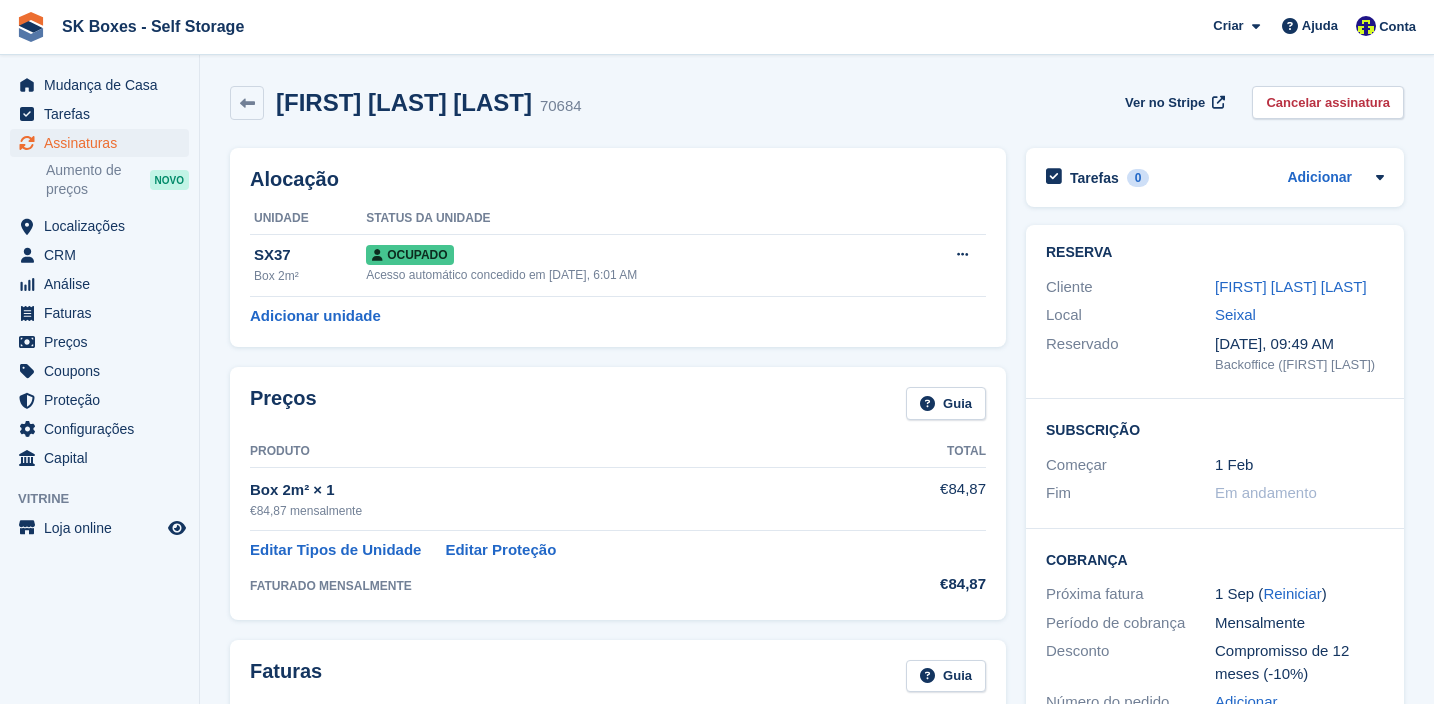 scroll, scrollTop: 0, scrollLeft: 0, axis: both 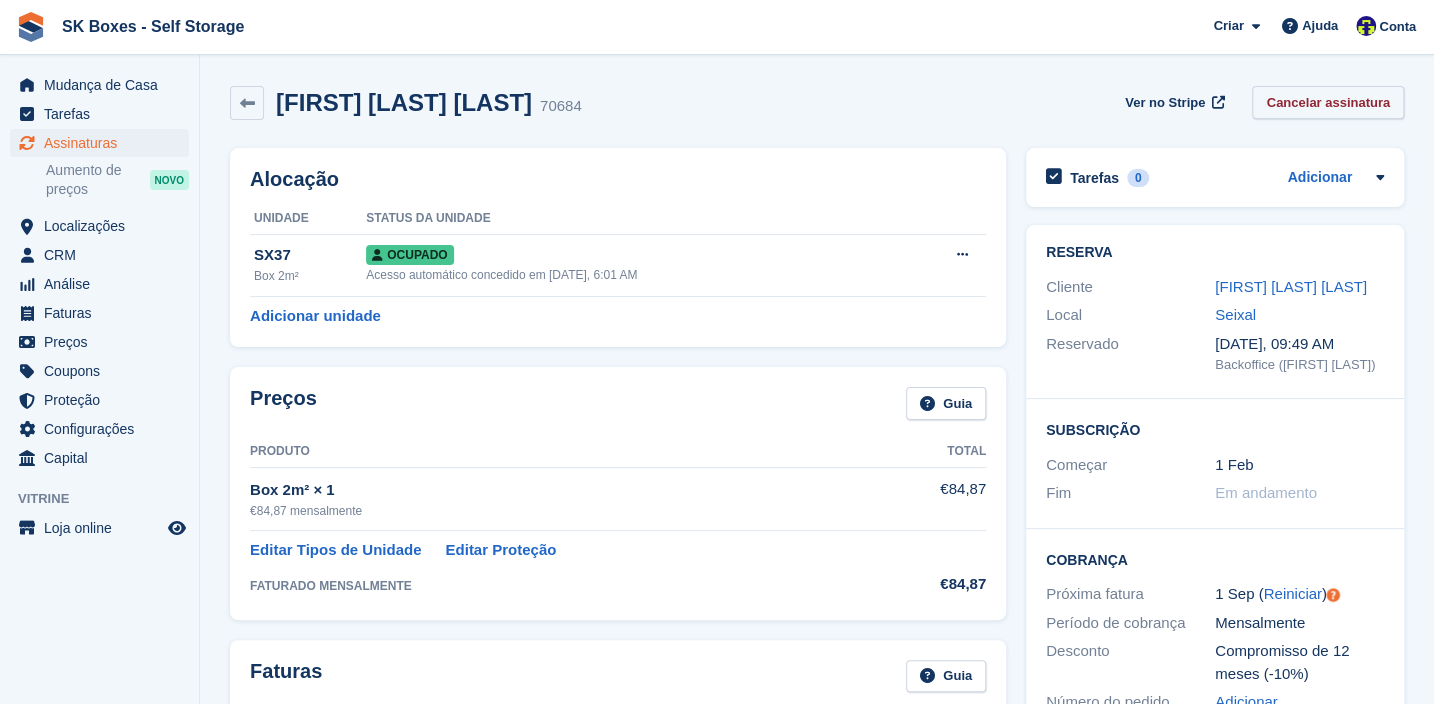 click on "Cancelar assinatura" at bounding box center (1328, 102) 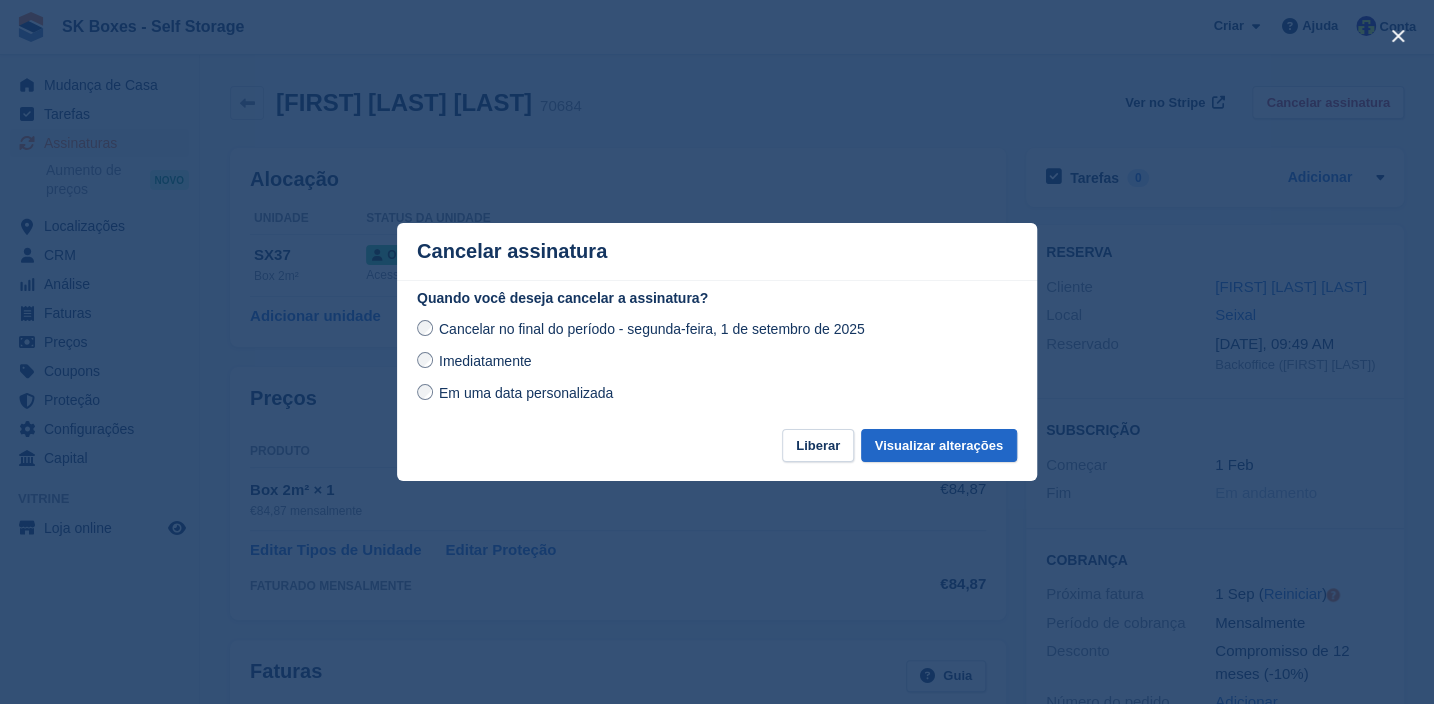 click on "Imediatamente" at bounding box center (717, 361) 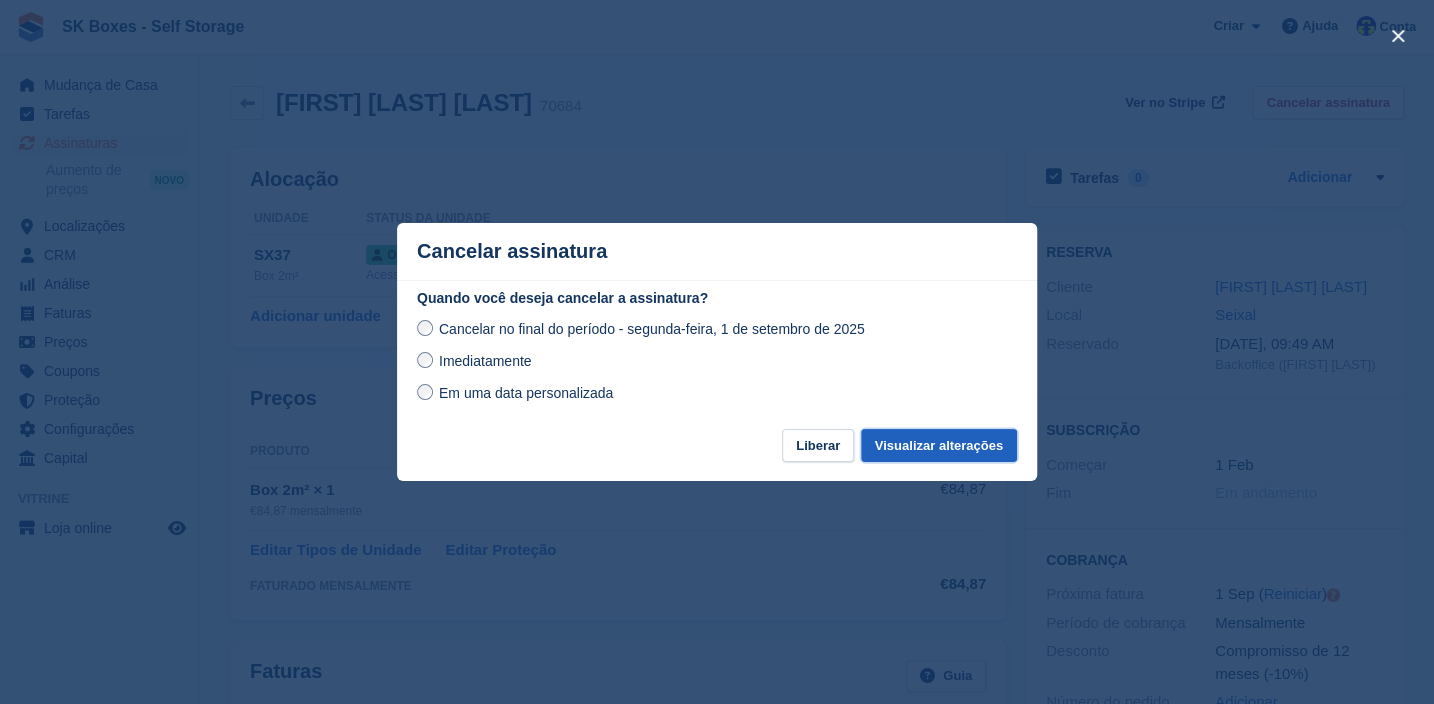 click on "Visualizar alterações" at bounding box center (939, 445) 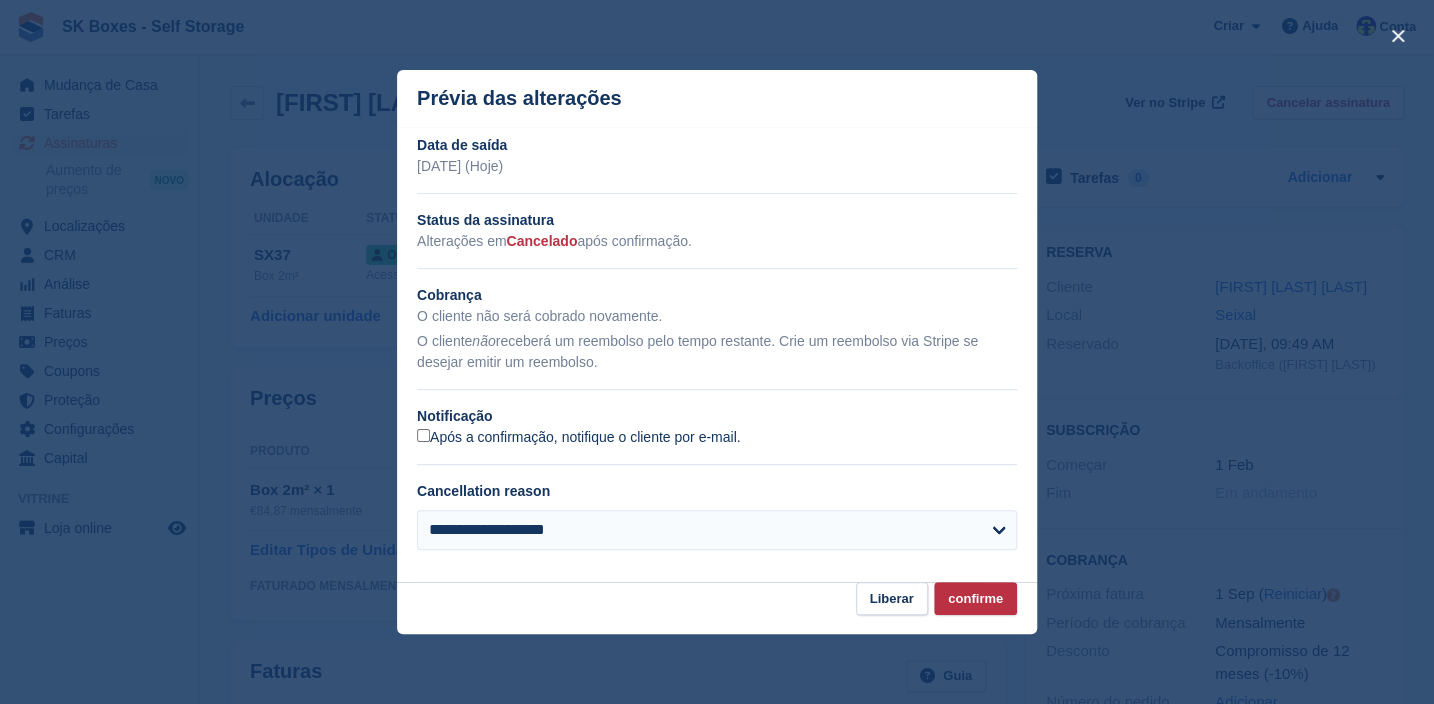 click on "Após a confirmação, notifique o cliente por e-mail." at bounding box center [578, 438] 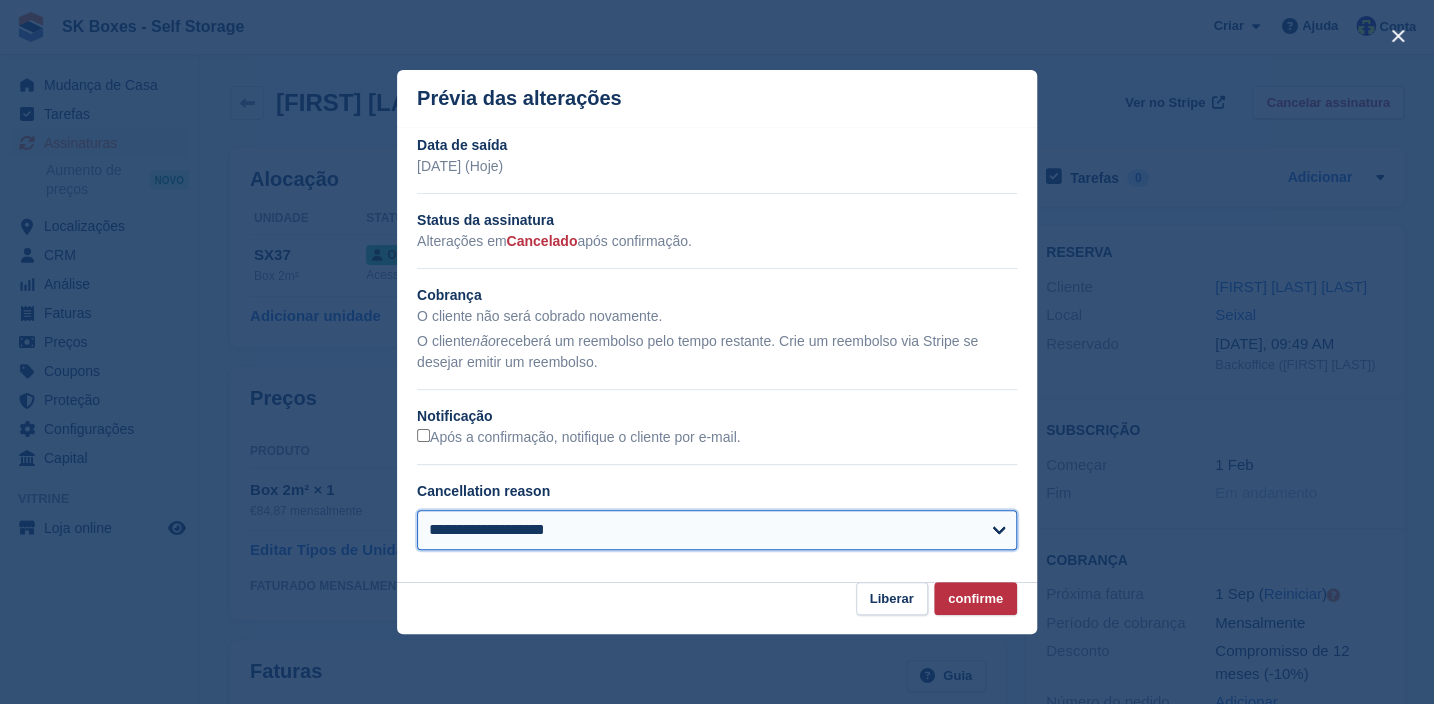click on "**********" at bounding box center (717, 530) 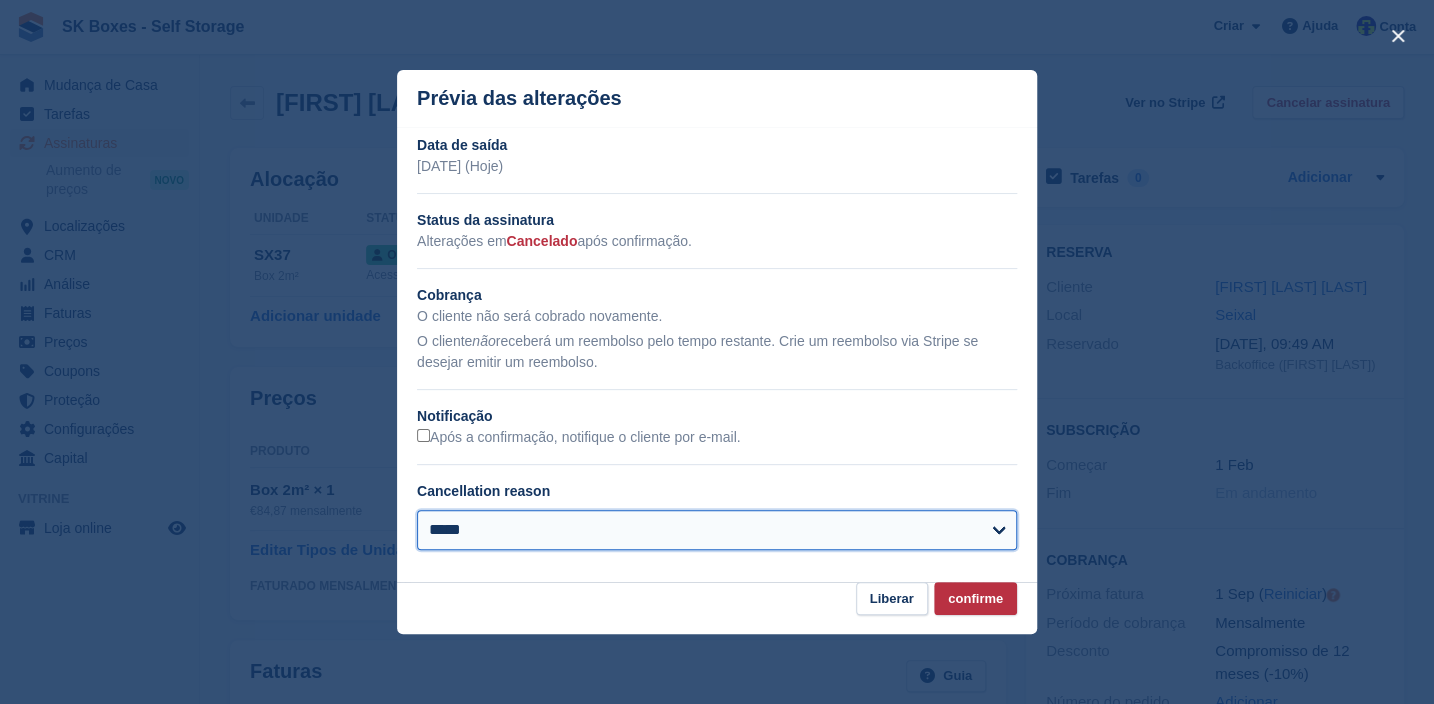 click on "**********" at bounding box center (717, 530) 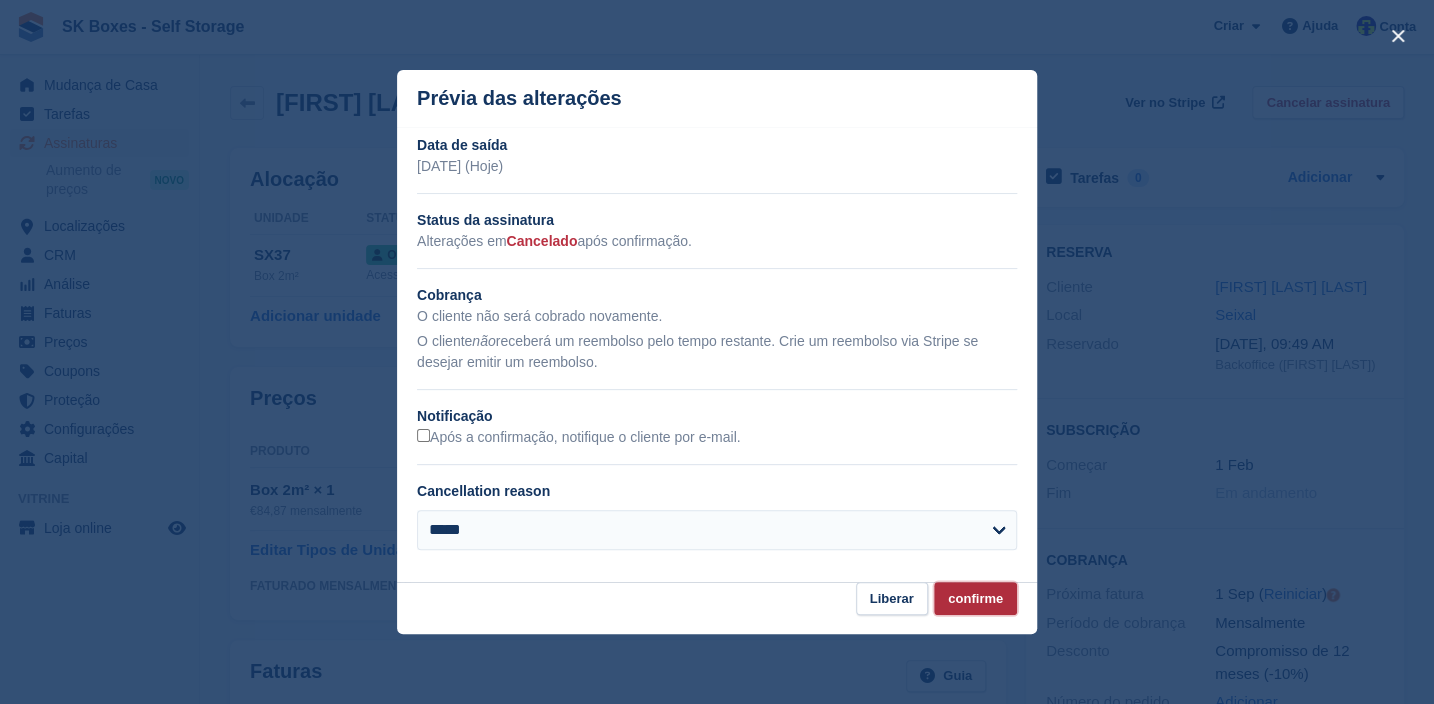 click on "confirme" at bounding box center [975, 598] 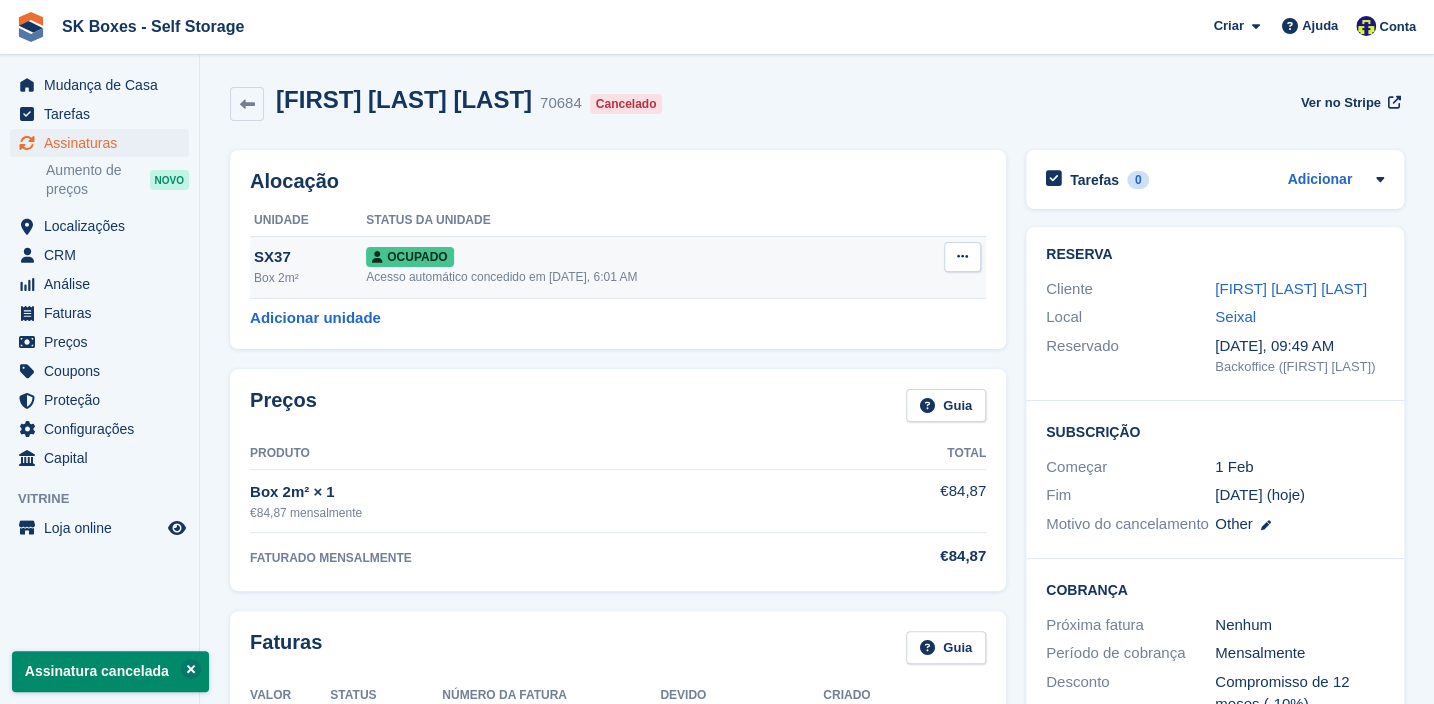 click at bounding box center (962, 257) 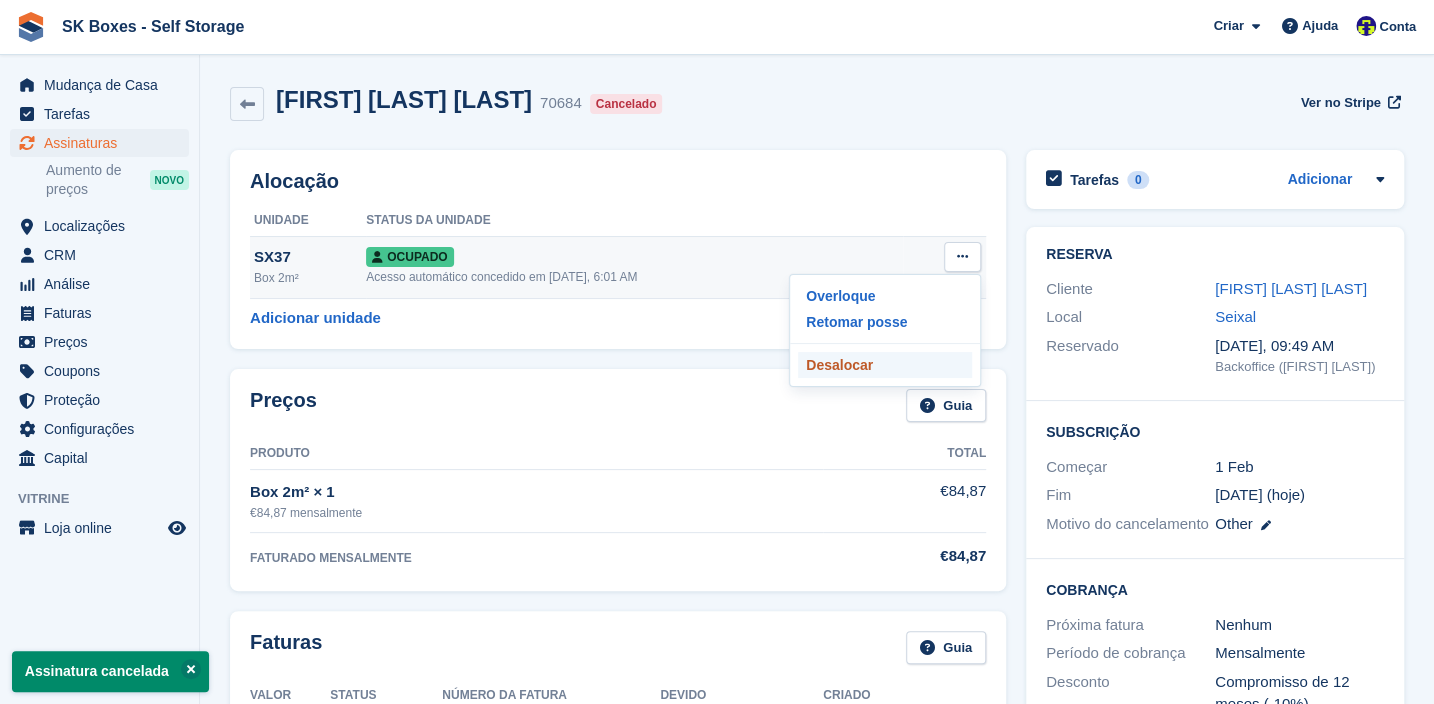click on "Desalocar" at bounding box center (885, 365) 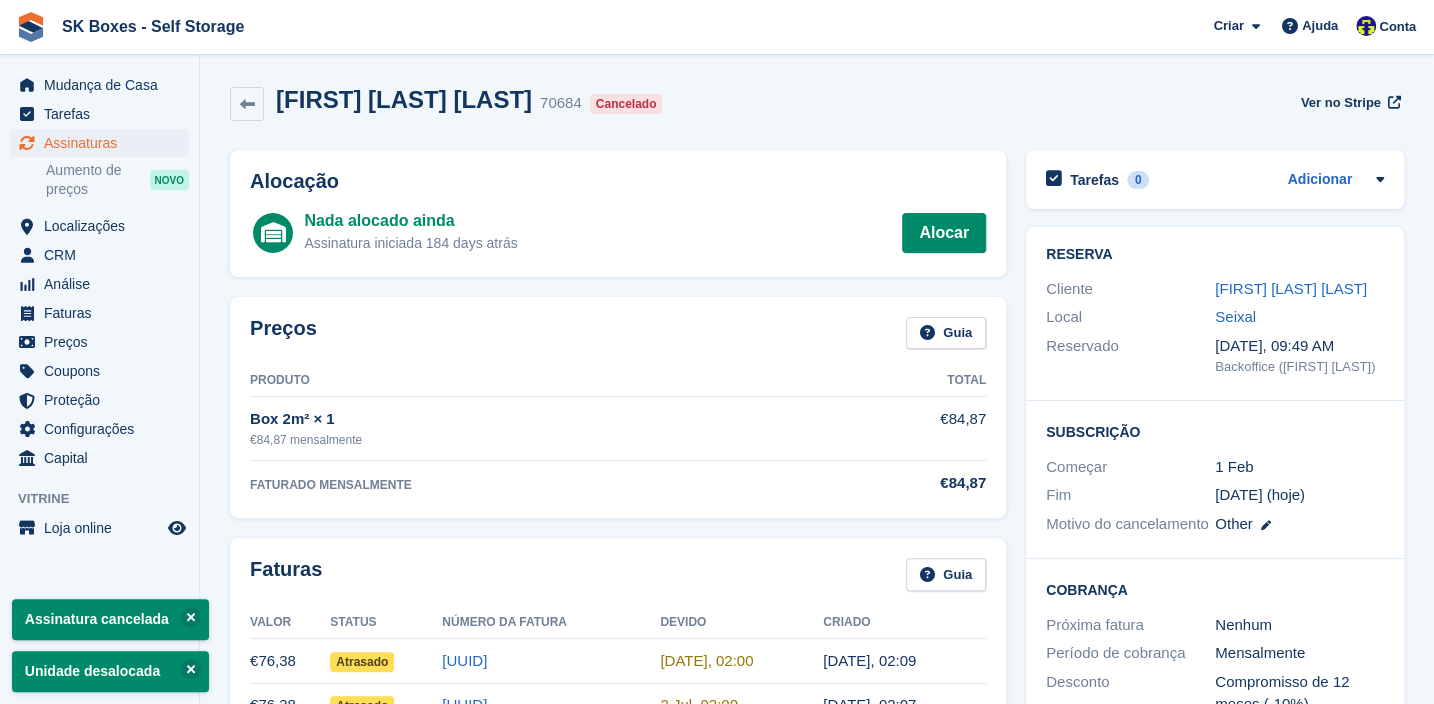 drag, startPoint x: 780, startPoint y: 92, endPoint x: 375, endPoint y: 336, distance: 472.8224 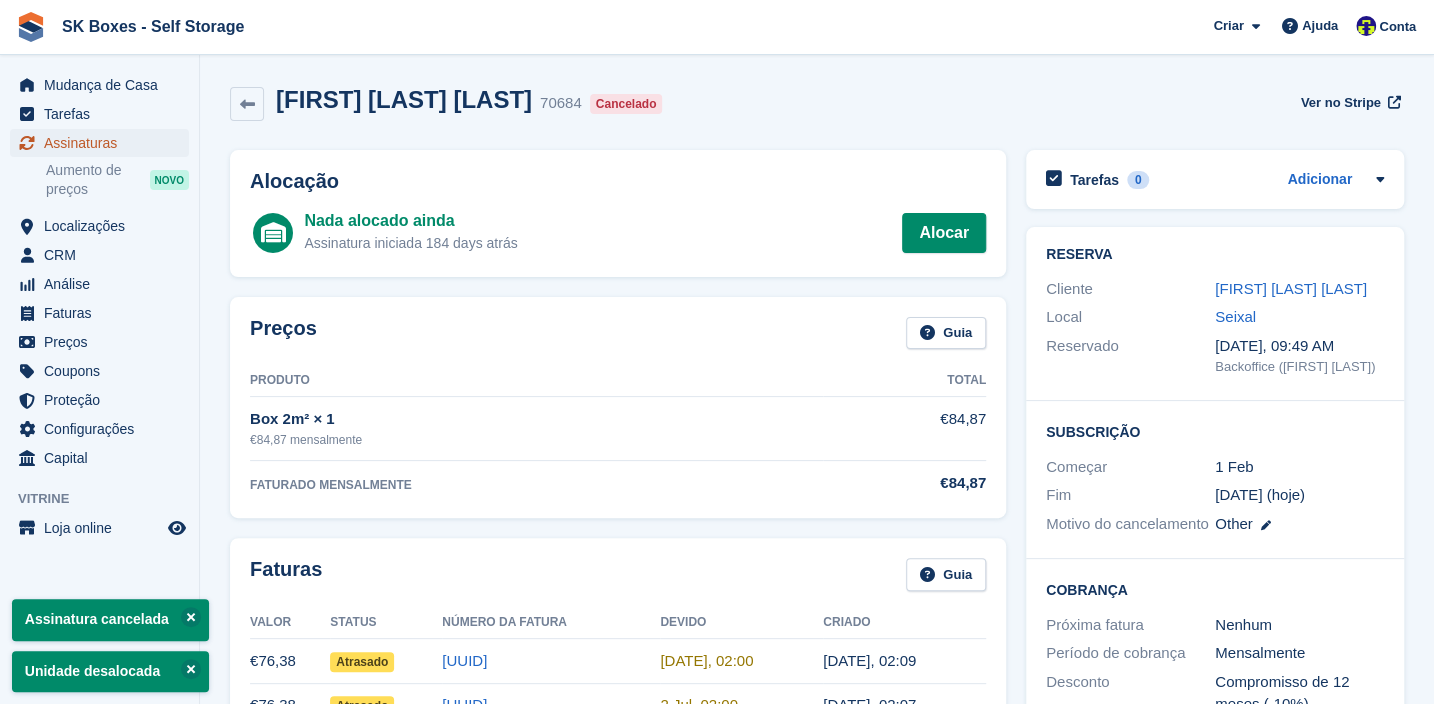 click on "Assinaturas" at bounding box center [104, 143] 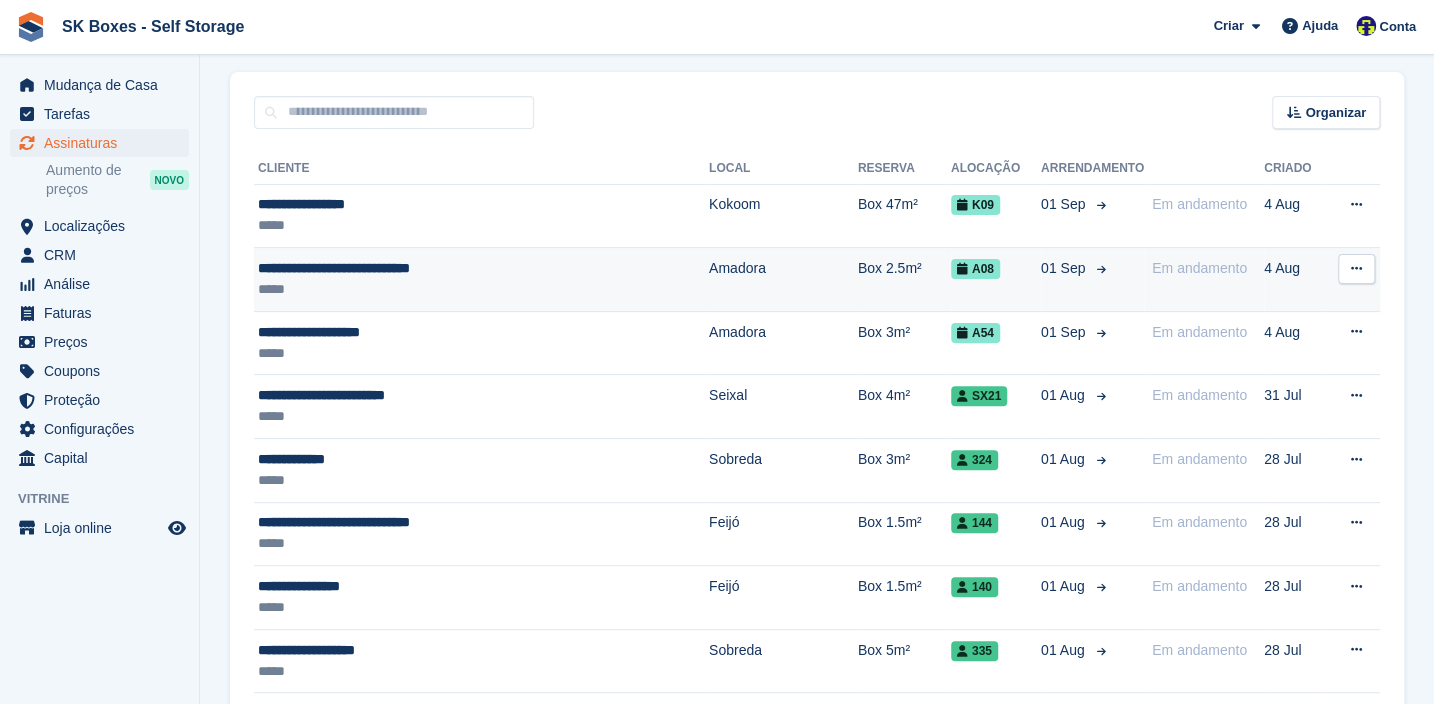 scroll, scrollTop: 0, scrollLeft: 0, axis: both 